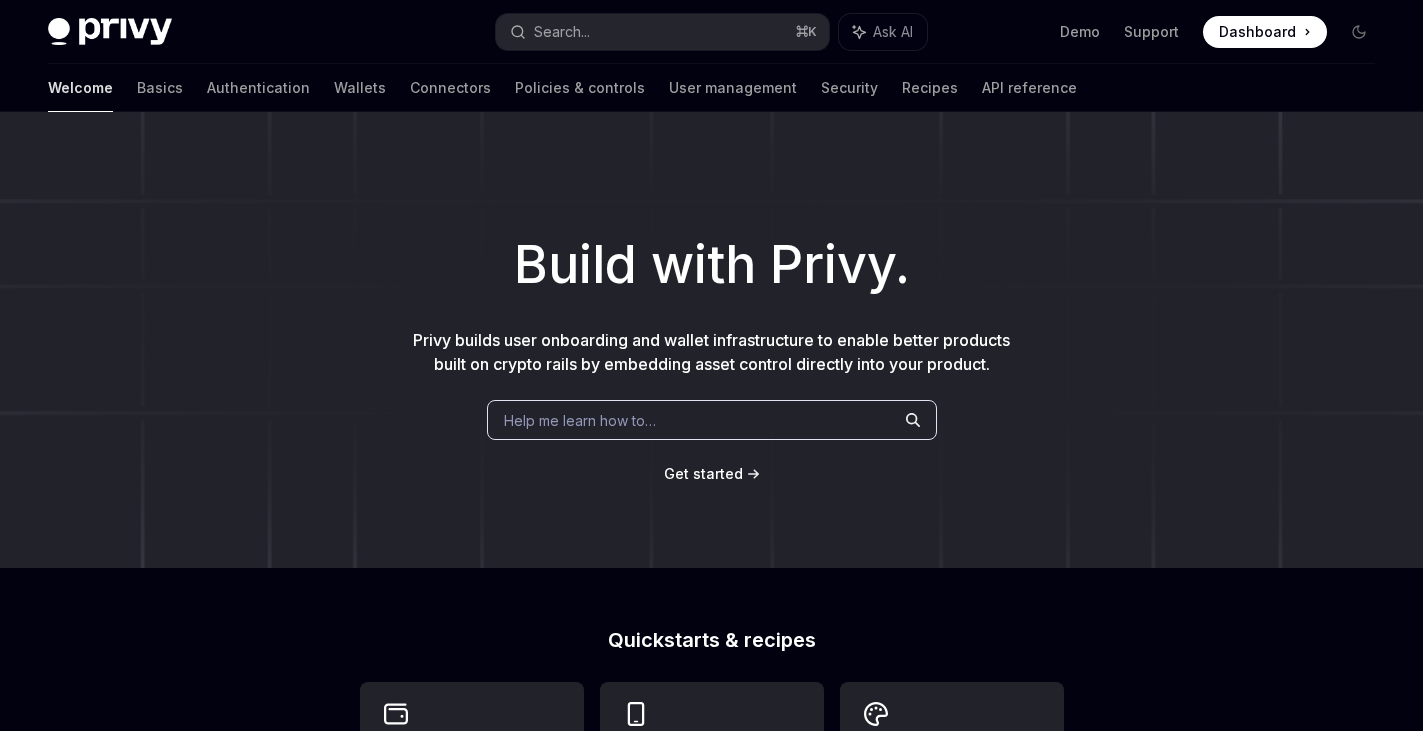 scroll, scrollTop: 0, scrollLeft: 0, axis: both 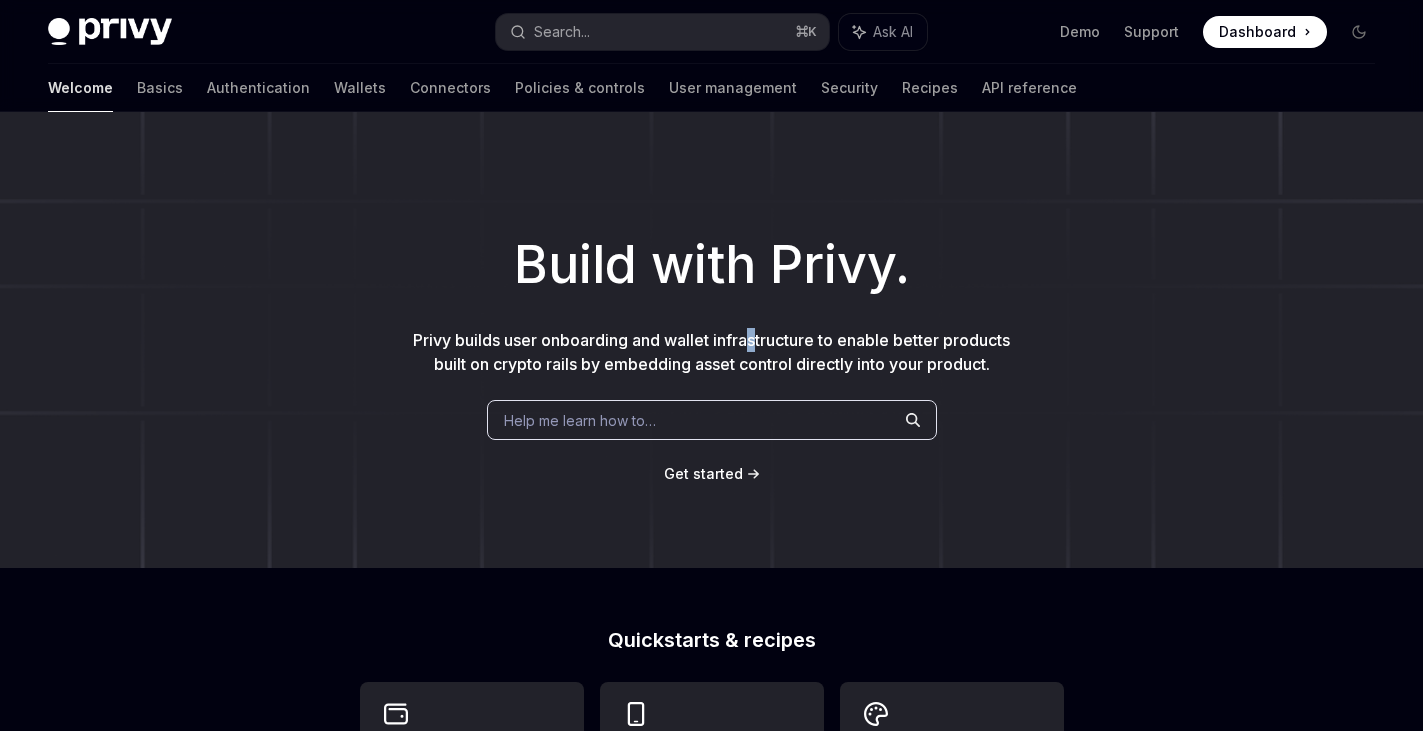 click on "Privy builds user onboarding and wallet infrastructure to enable better products built on crypto
rails by embedding asset control directly into your product." at bounding box center (712, 352) 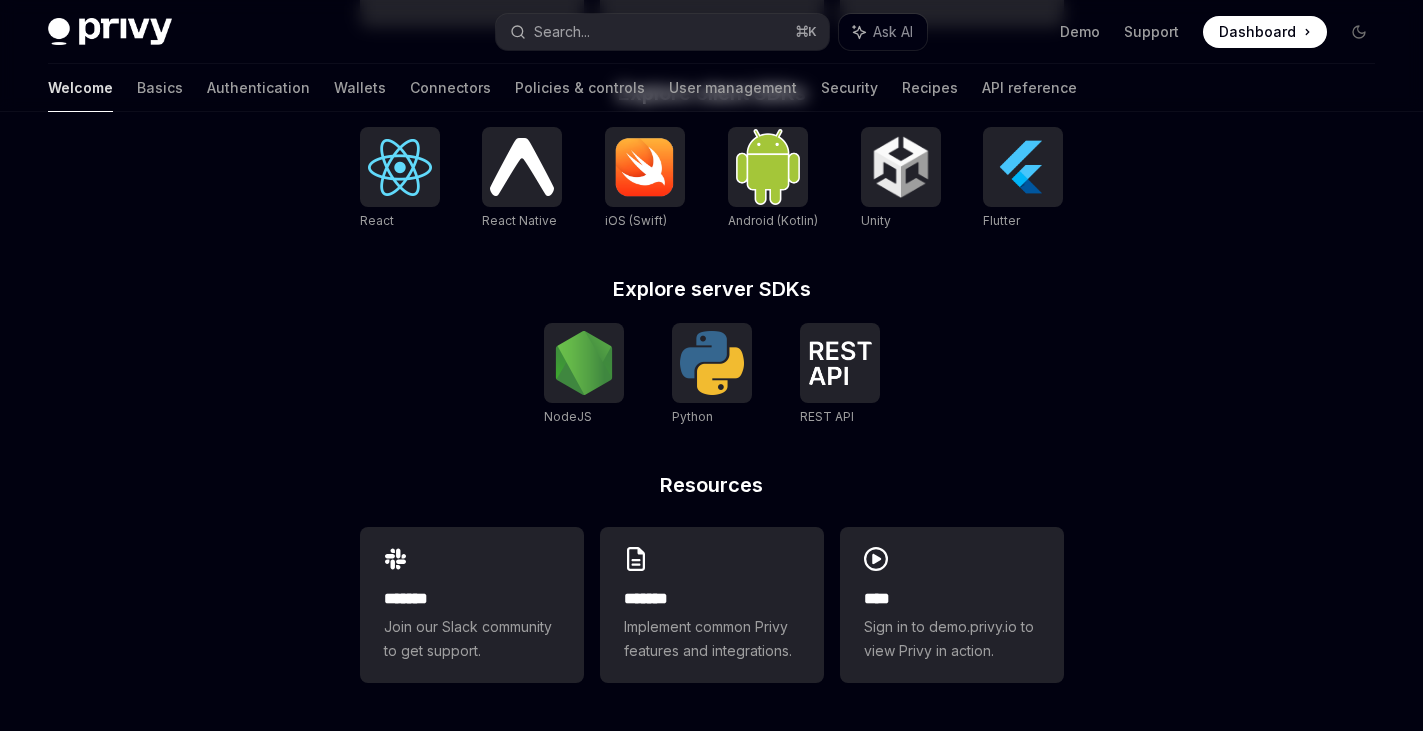 scroll, scrollTop: 0, scrollLeft: 0, axis: both 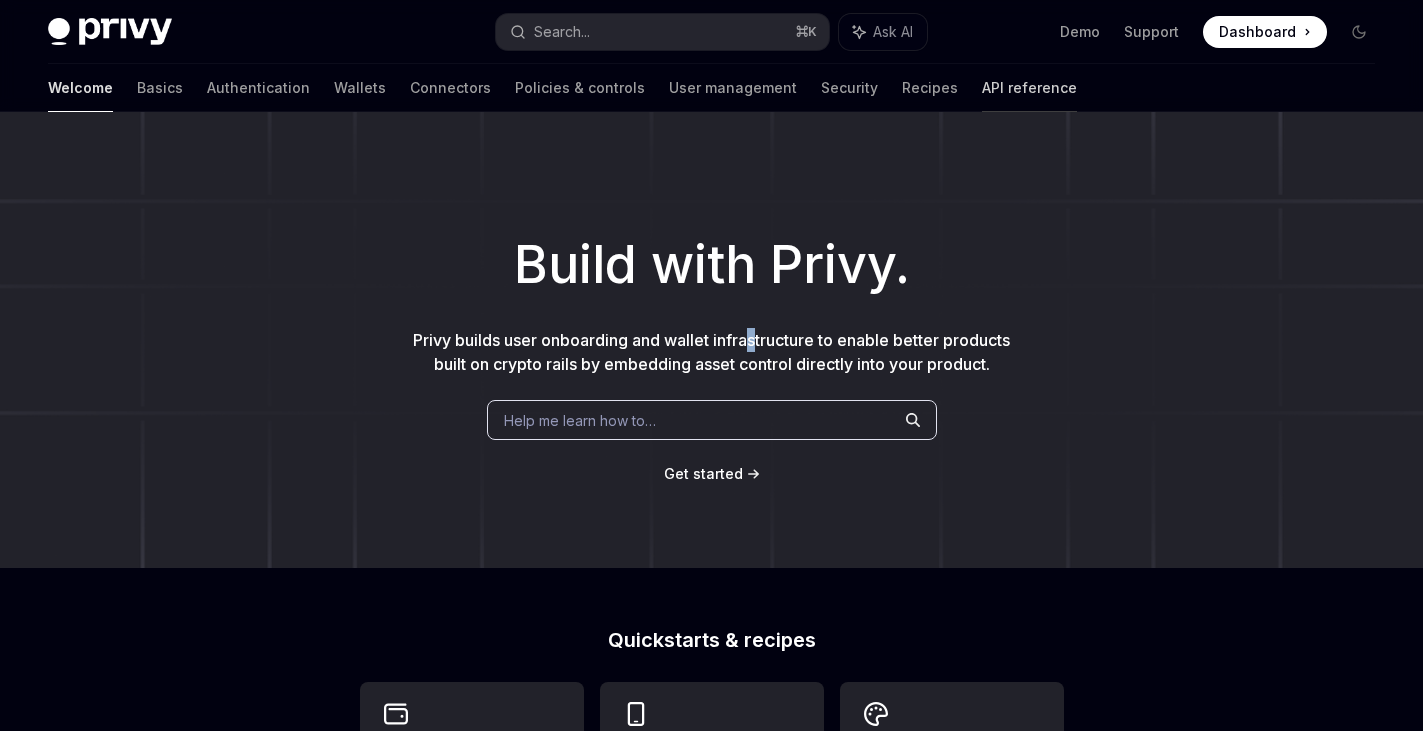 click on "API reference" at bounding box center (1029, 88) 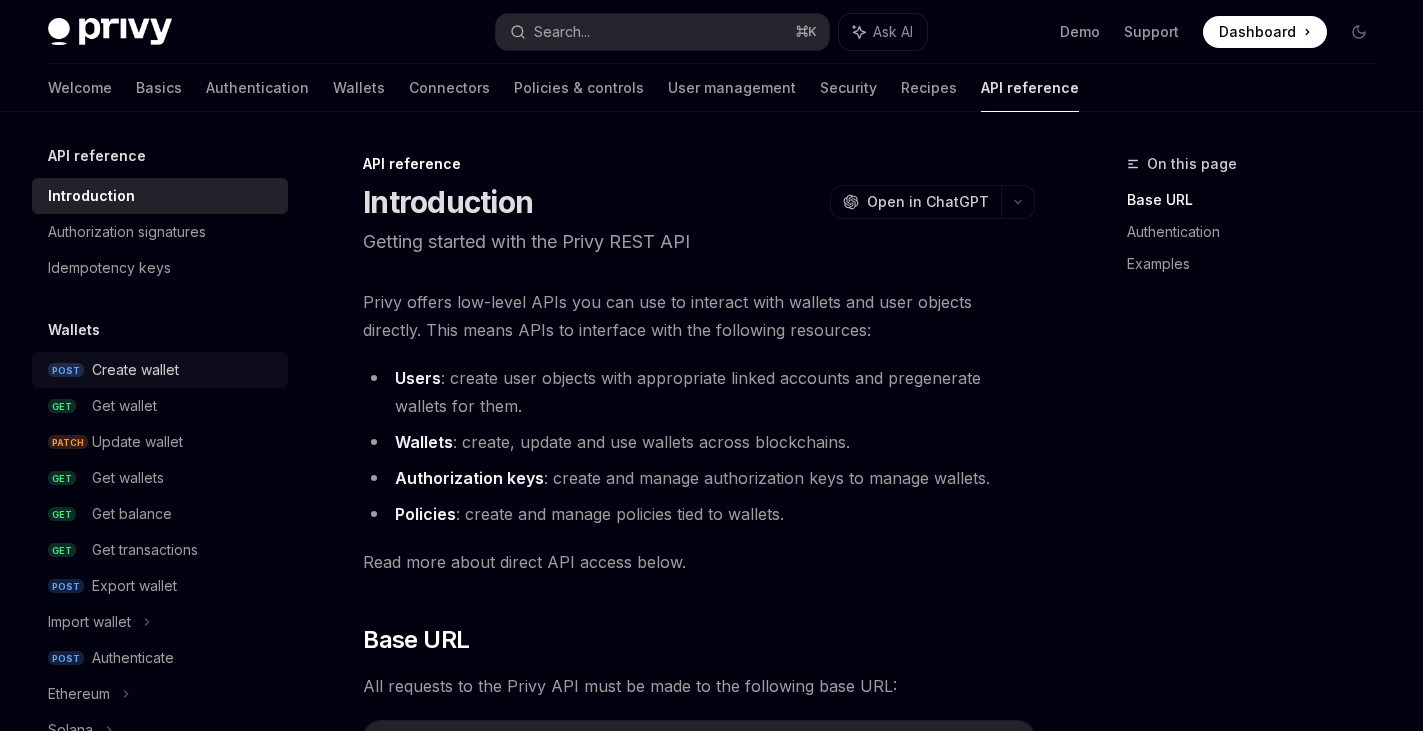 click on "Create wallet" at bounding box center (184, 370) 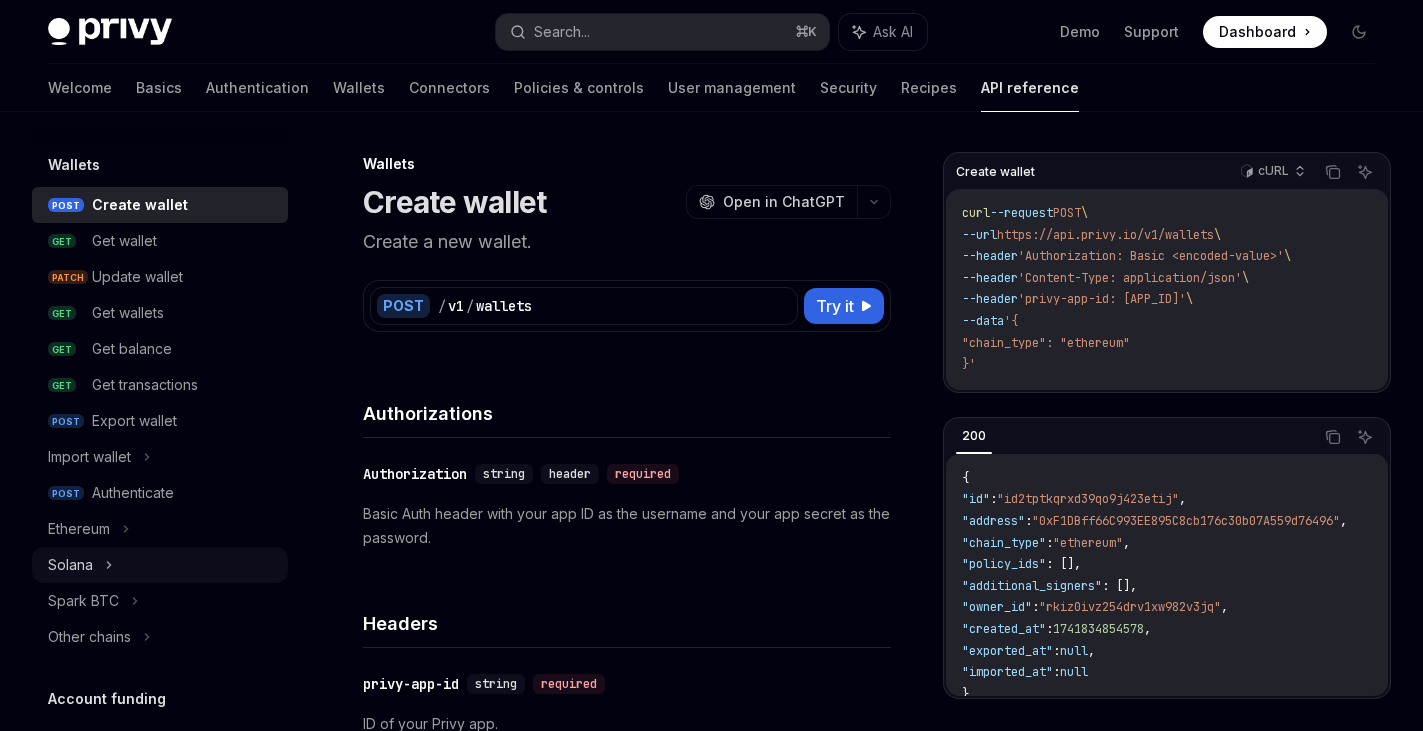 scroll, scrollTop: 183, scrollLeft: 0, axis: vertical 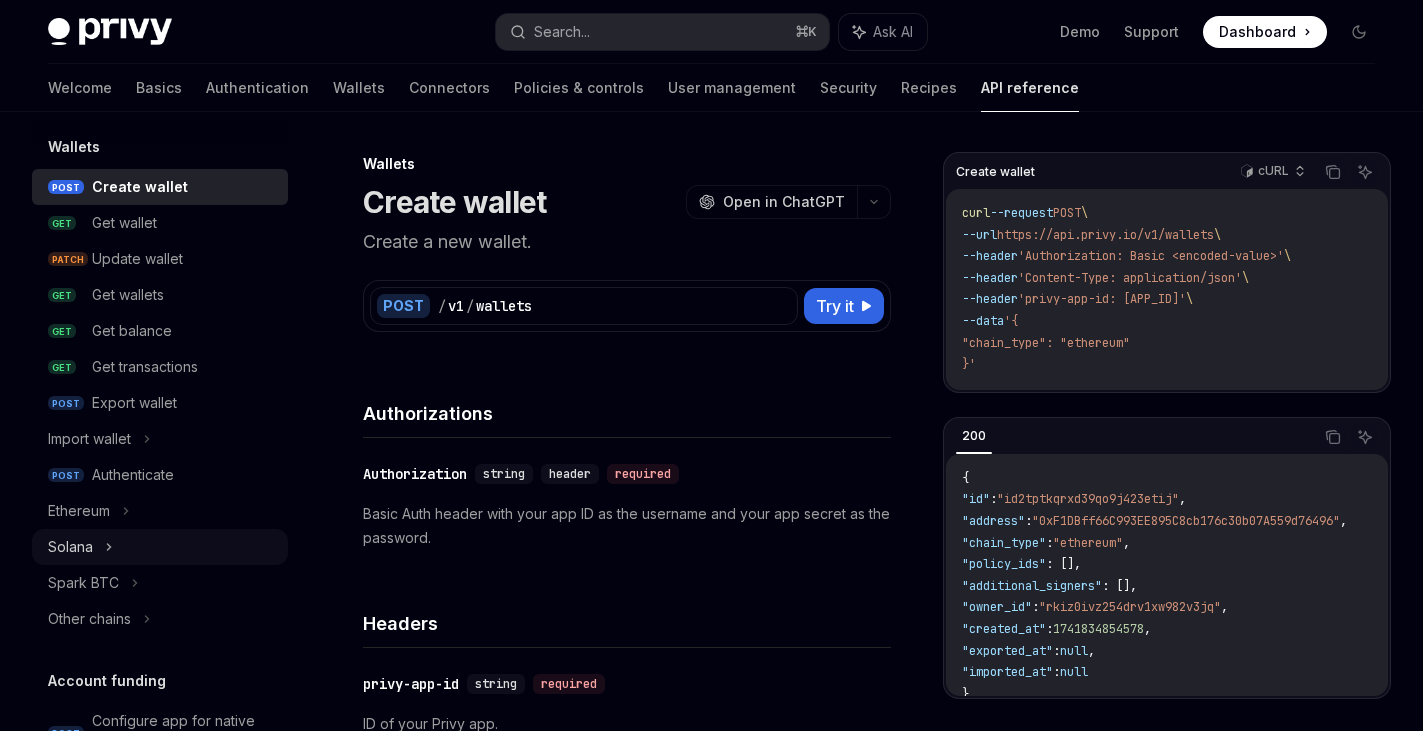 click on "Solana" at bounding box center (160, 547) 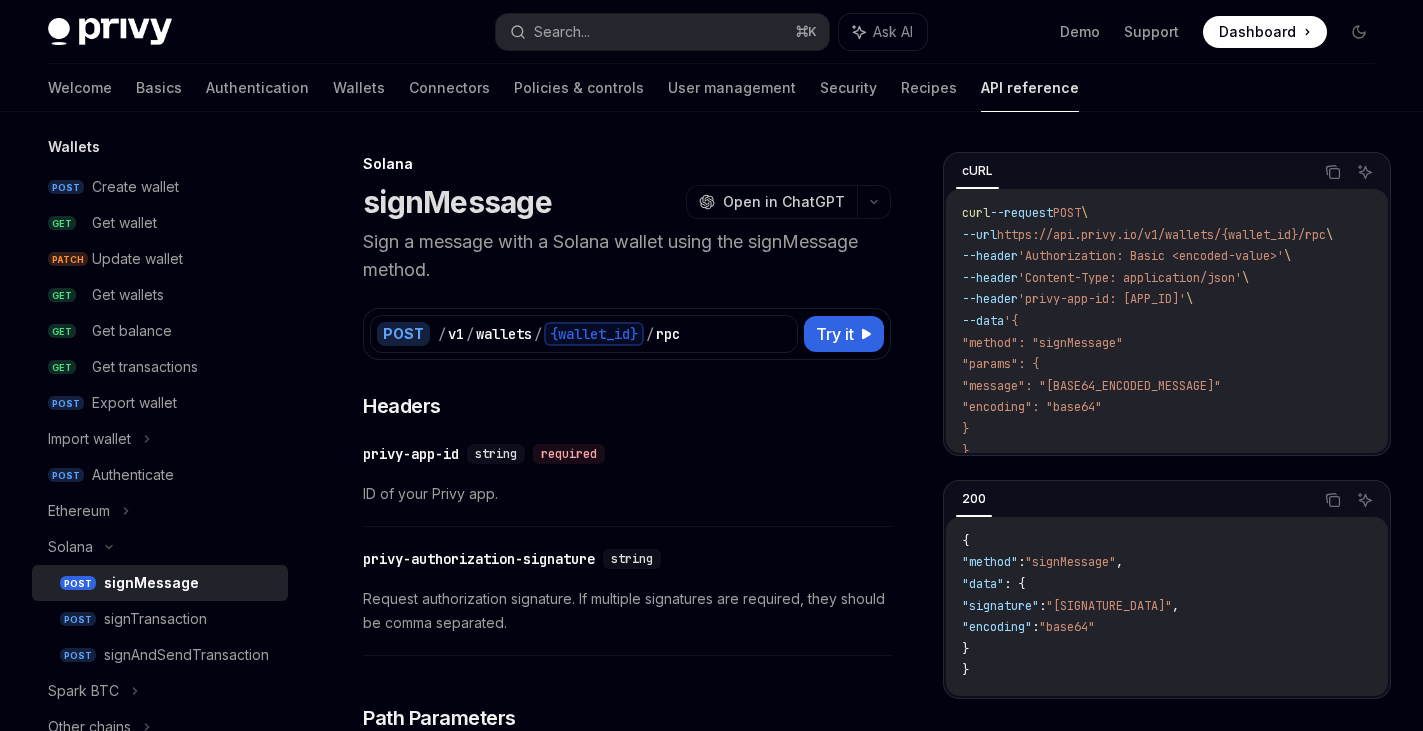 click on "​ privy-app-id string required ID of your Privy app." at bounding box center (627, 479) 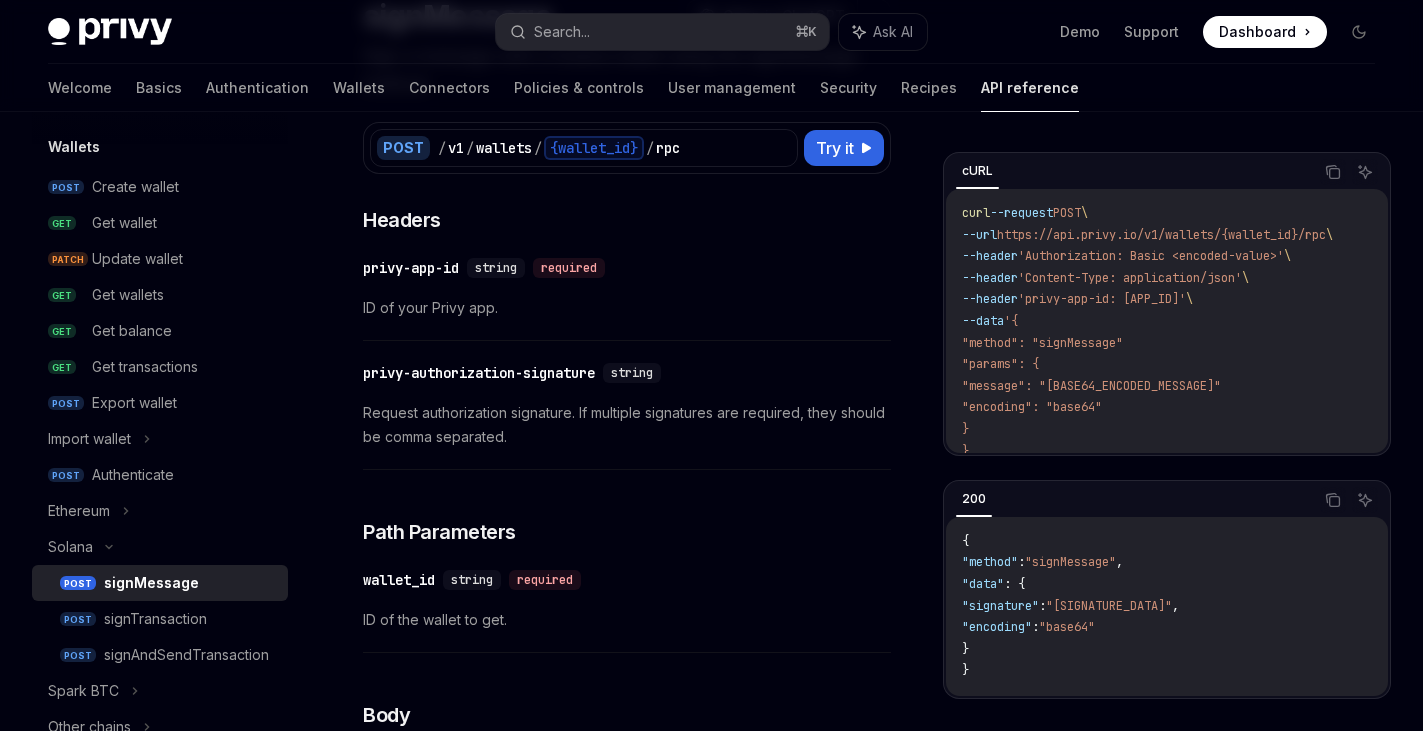 scroll, scrollTop: 200, scrollLeft: 0, axis: vertical 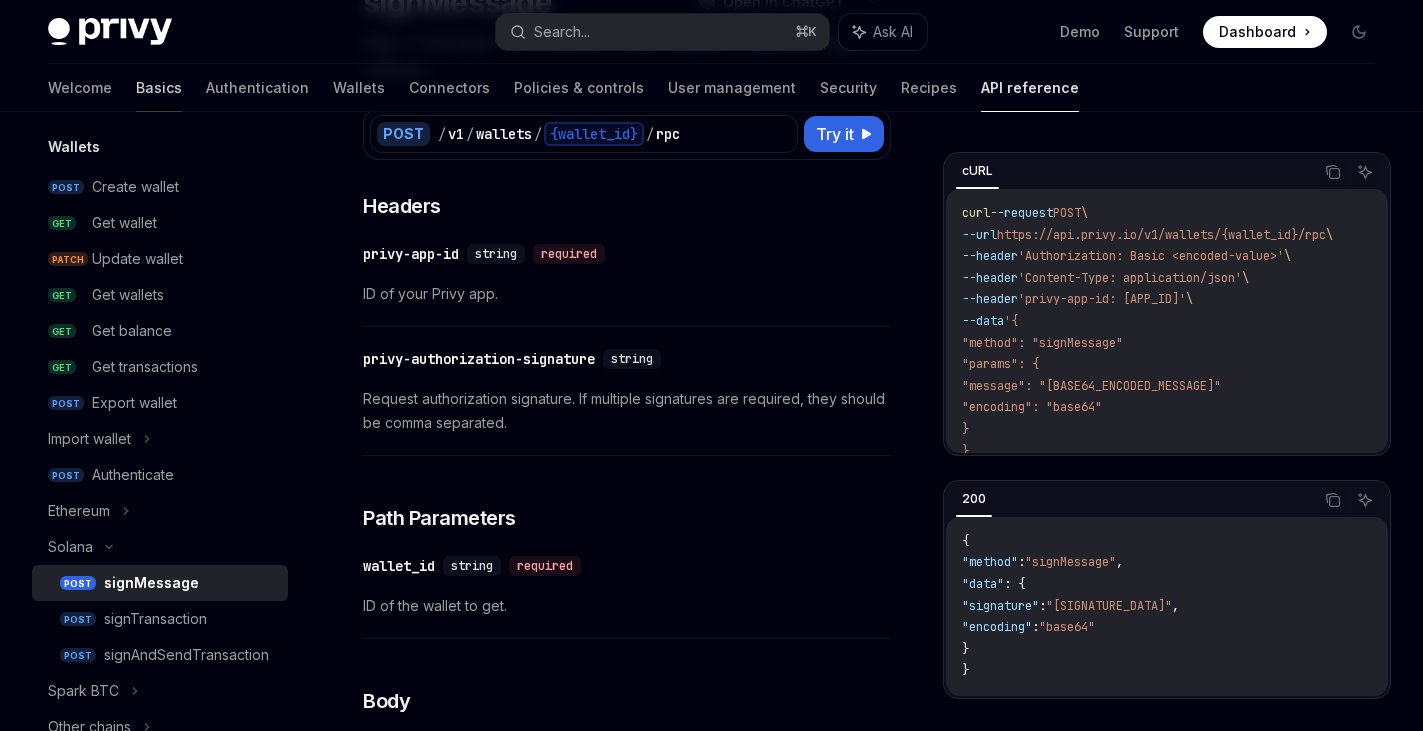 click on "Basics" at bounding box center (159, 88) 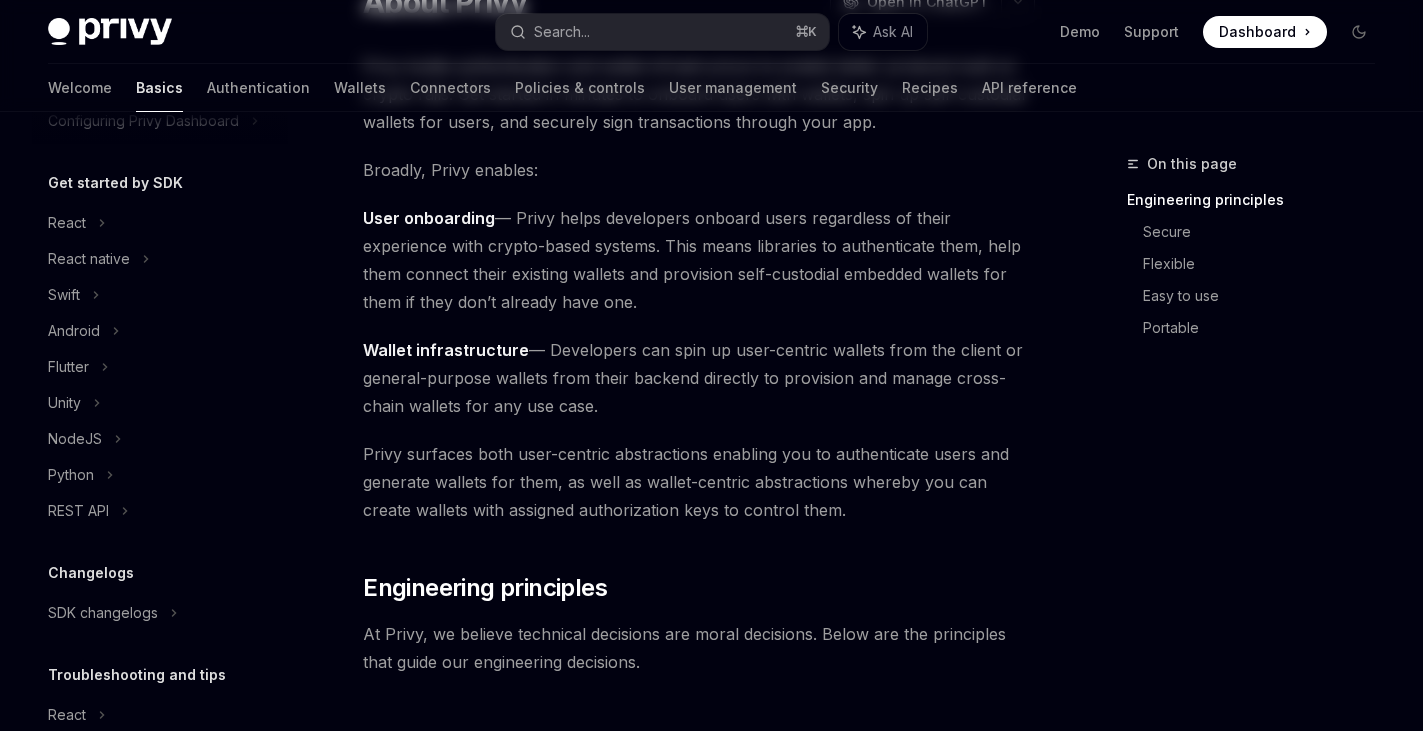 scroll, scrollTop: 0, scrollLeft: 0, axis: both 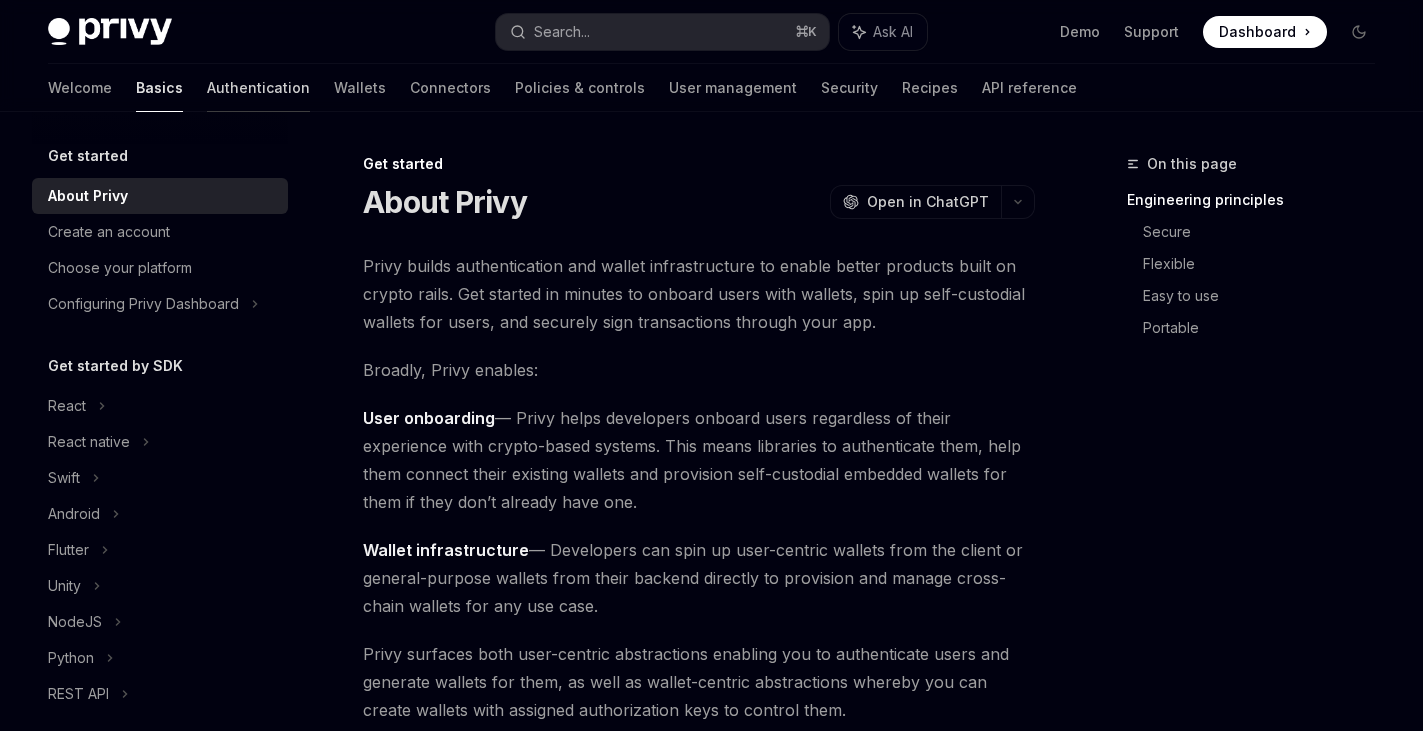 click on "Authentication" at bounding box center (258, 88) 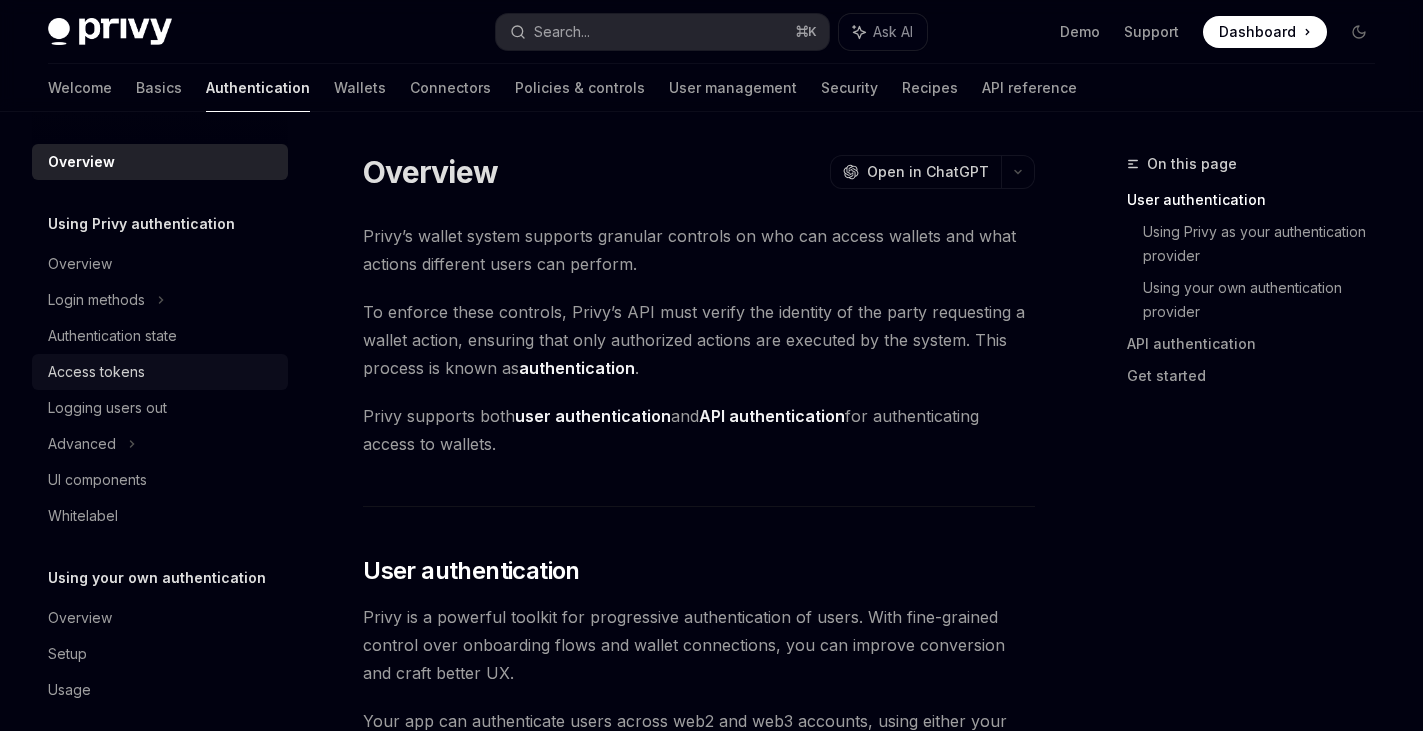 scroll, scrollTop: 17, scrollLeft: 0, axis: vertical 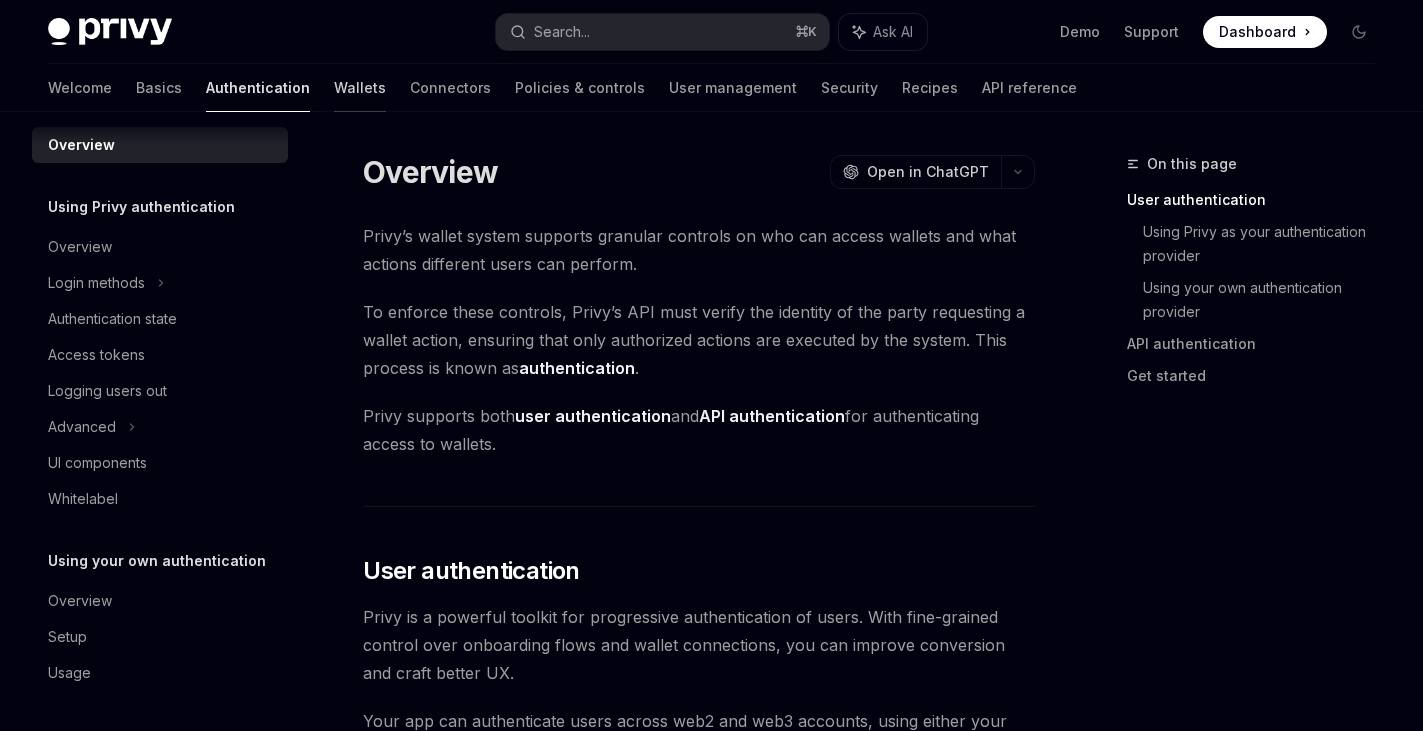 click on "Wallets" at bounding box center [360, 88] 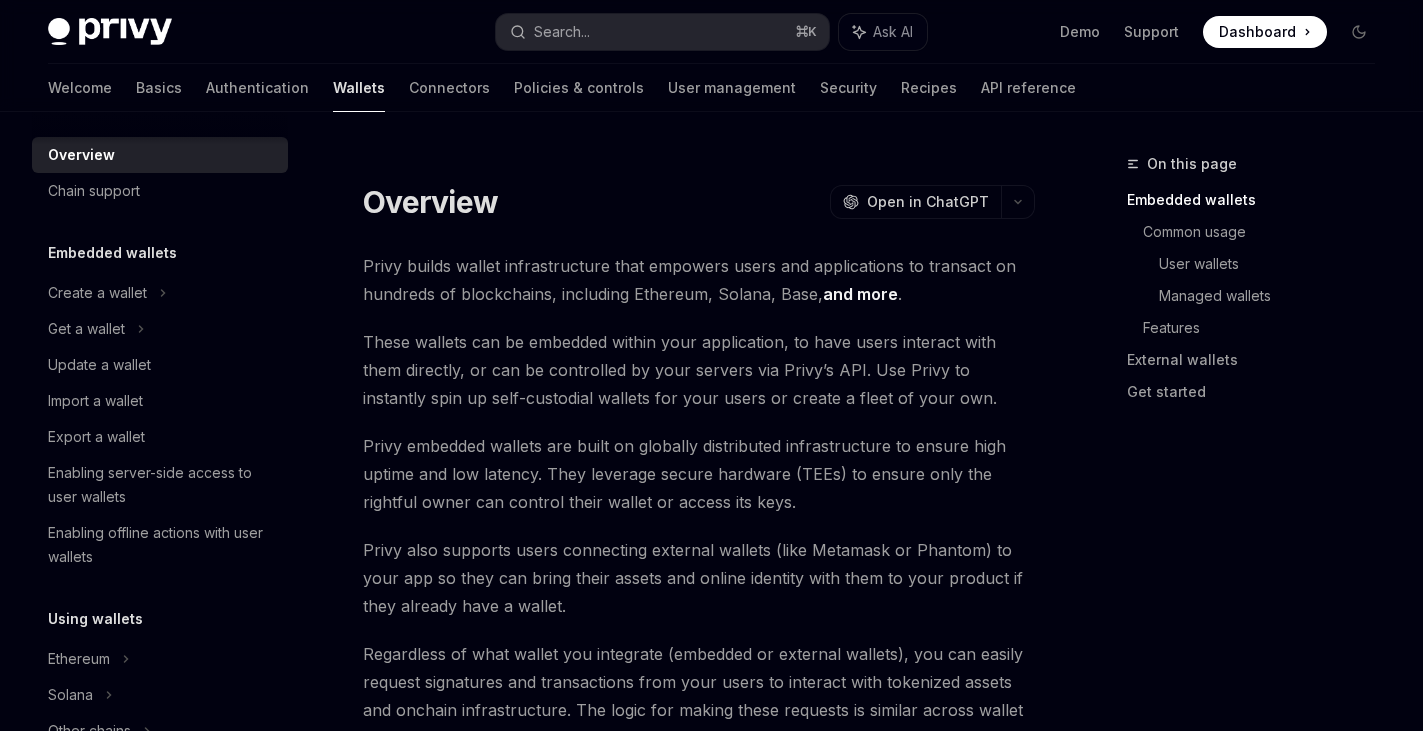 click on "​ Privy embedded wallets are built on globally distributed infrastructure to ensure high uptime and low latency. They leverage secure hardware (TEEs) to ensure only the rightful owner can control their wallet or access its keys.
Privy also supports users connecting external wallets (like Metamask or Phantom) to your app so they can bring their assets and online identity with them to your product if they already have a wallet.
​" at bounding box center (711, 2147) 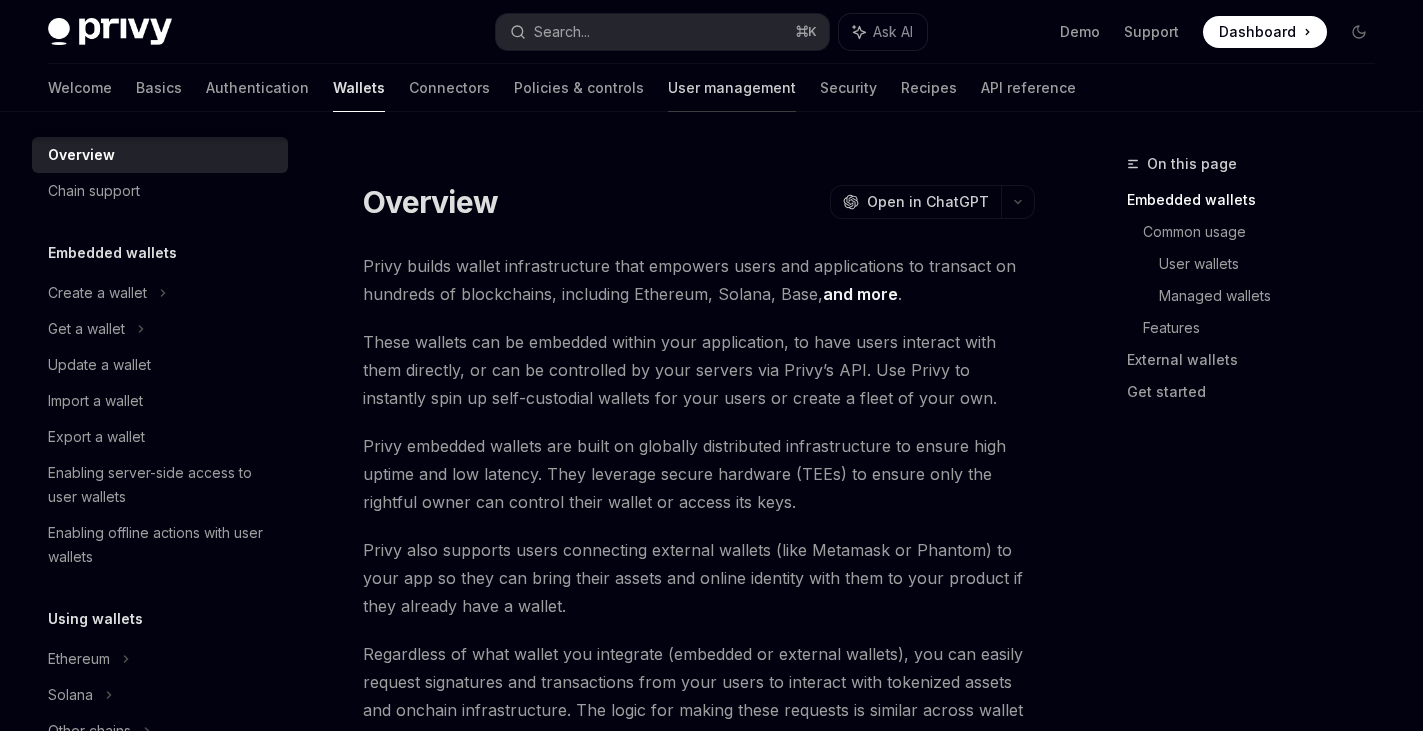 click on "User management" at bounding box center [732, 88] 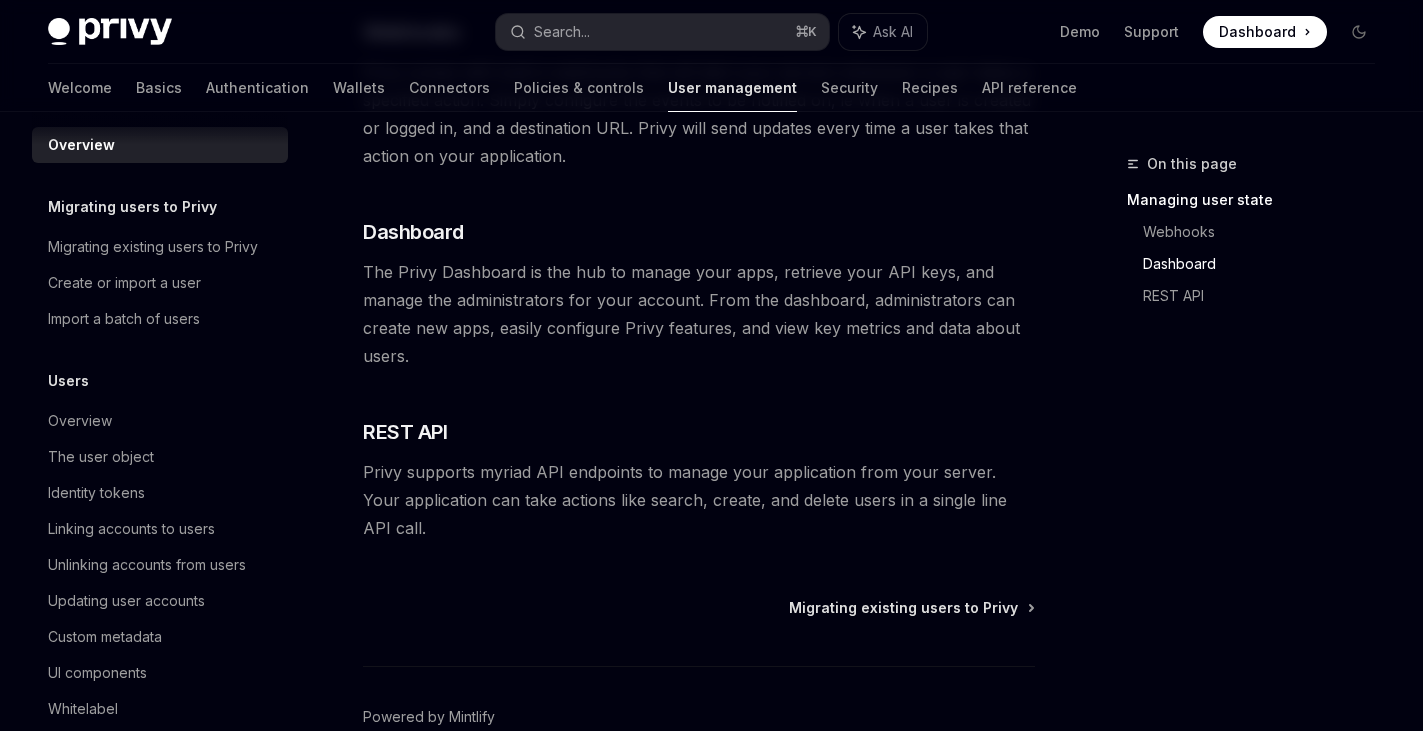 scroll, scrollTop: 568, scrollLeft: 0, axis: vertical 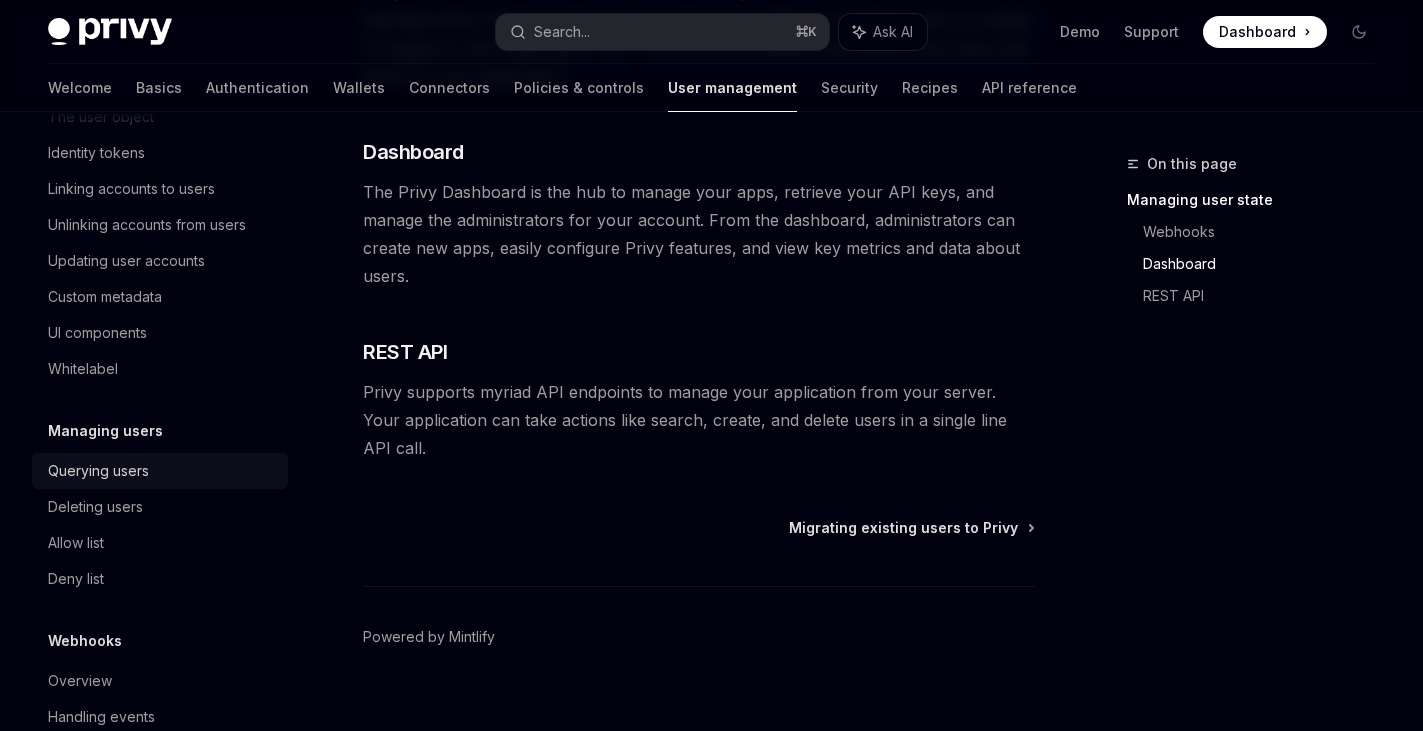 click on "Querying users" at bounding box center [160, 471] 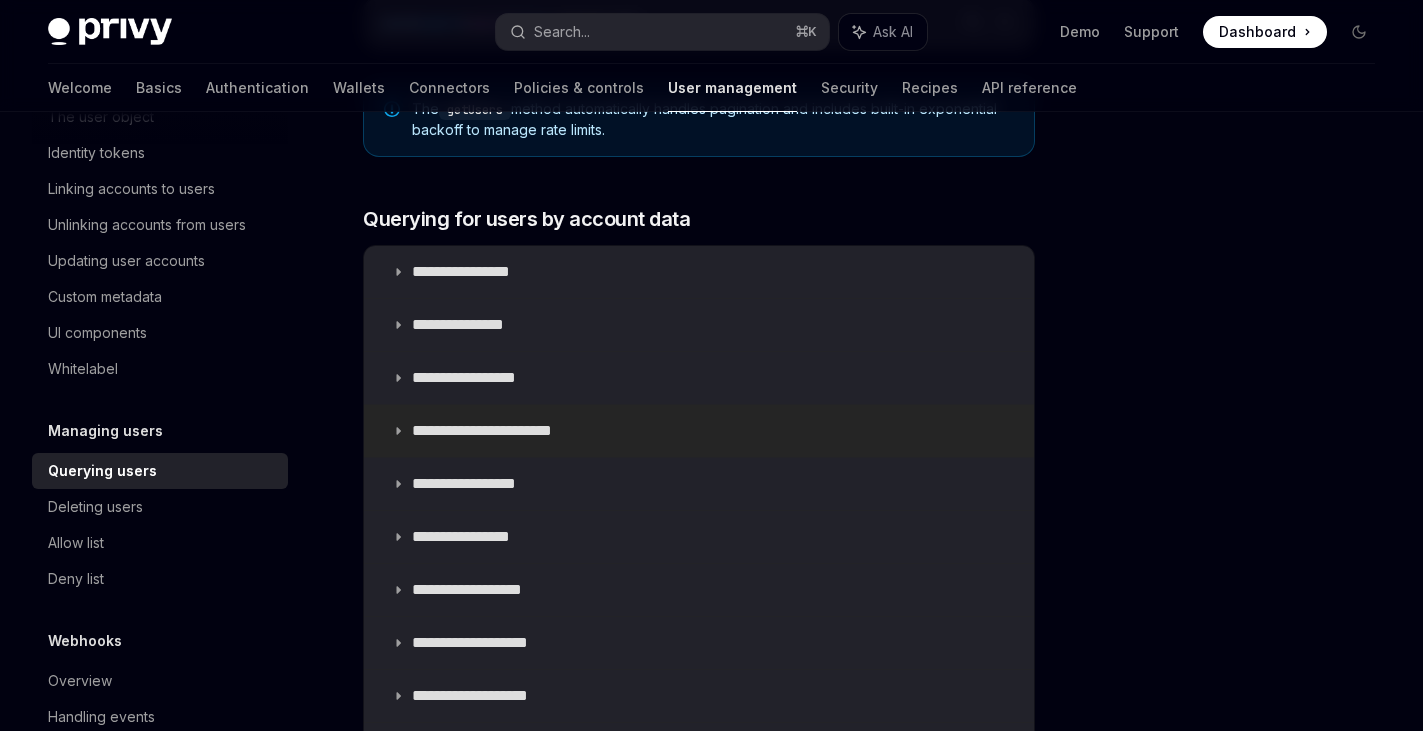 scroll, scrollTop: 1301, scrollLeft: 0, axis: vertical 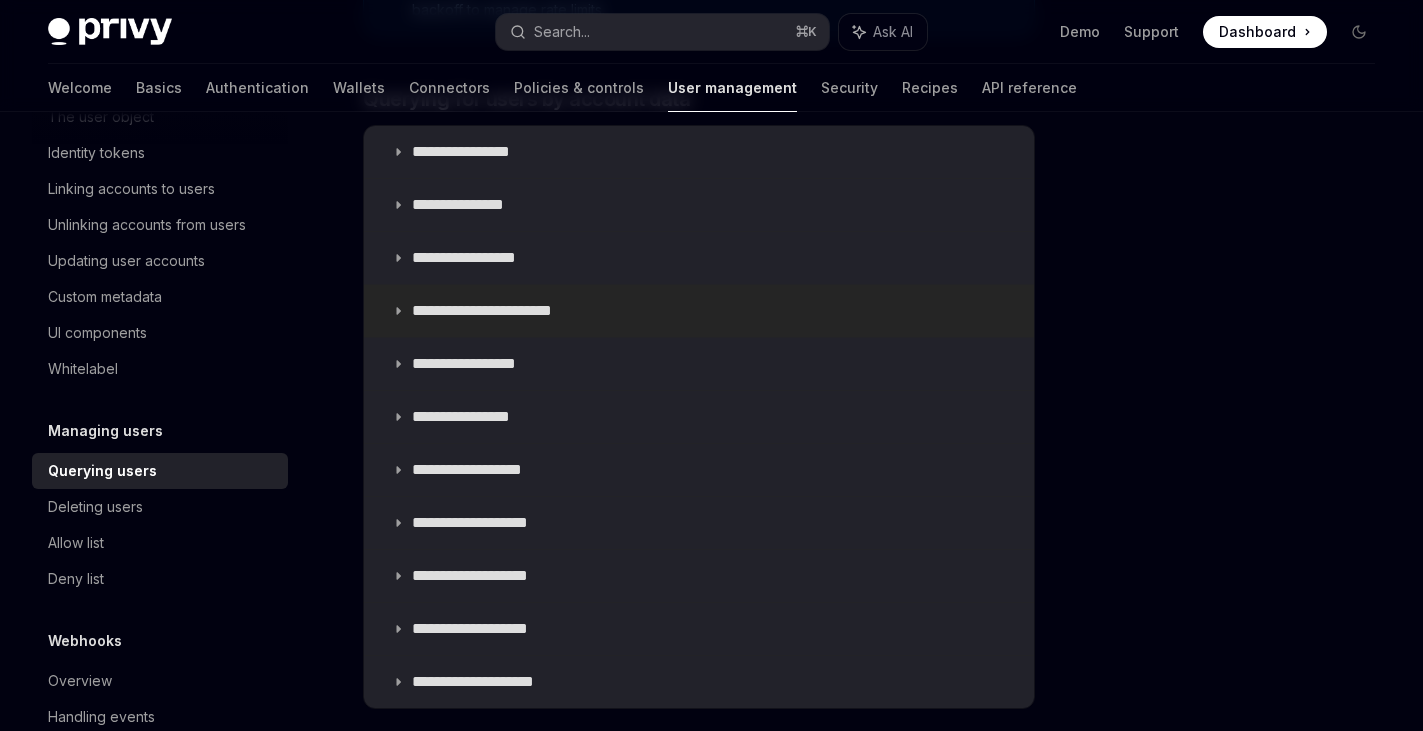 click on "**********" at bounding box center (699, 523) 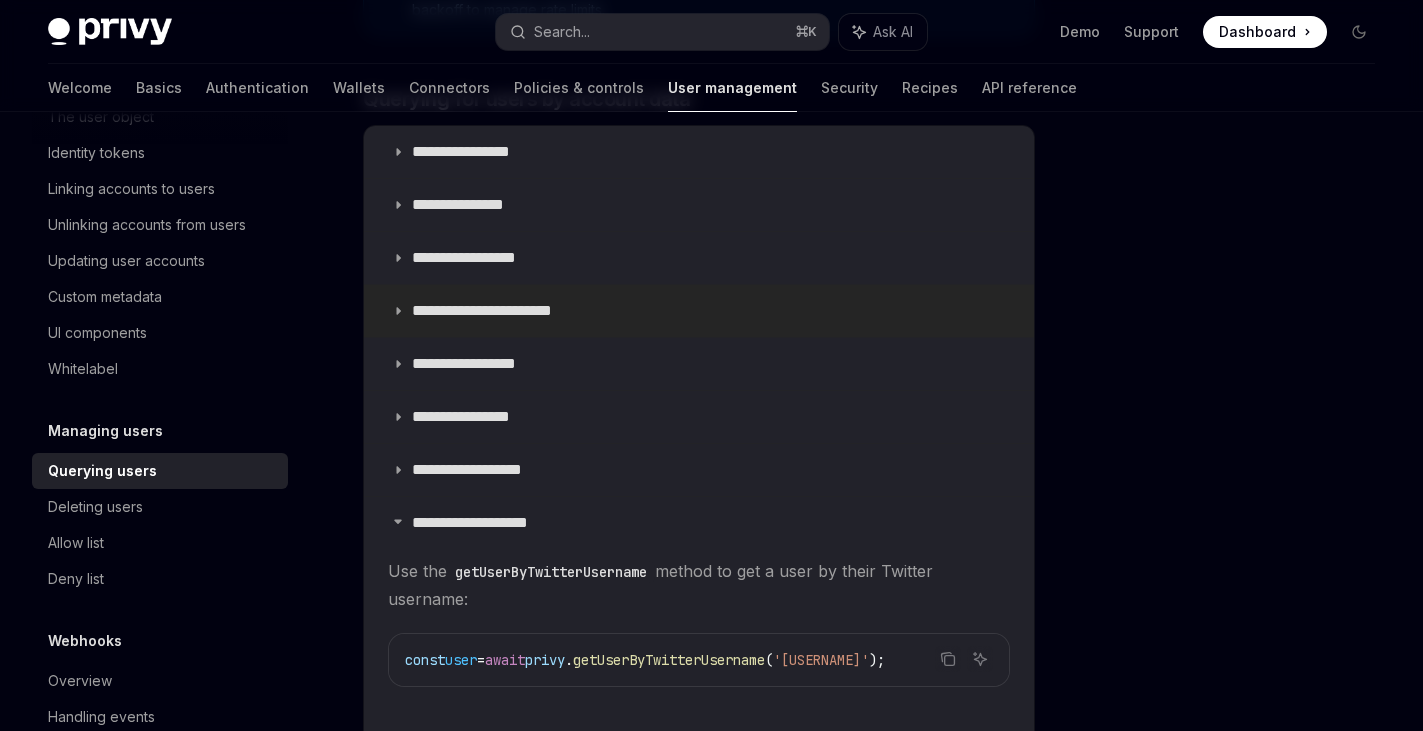 click on "**********" at bounding box center (699, 523) 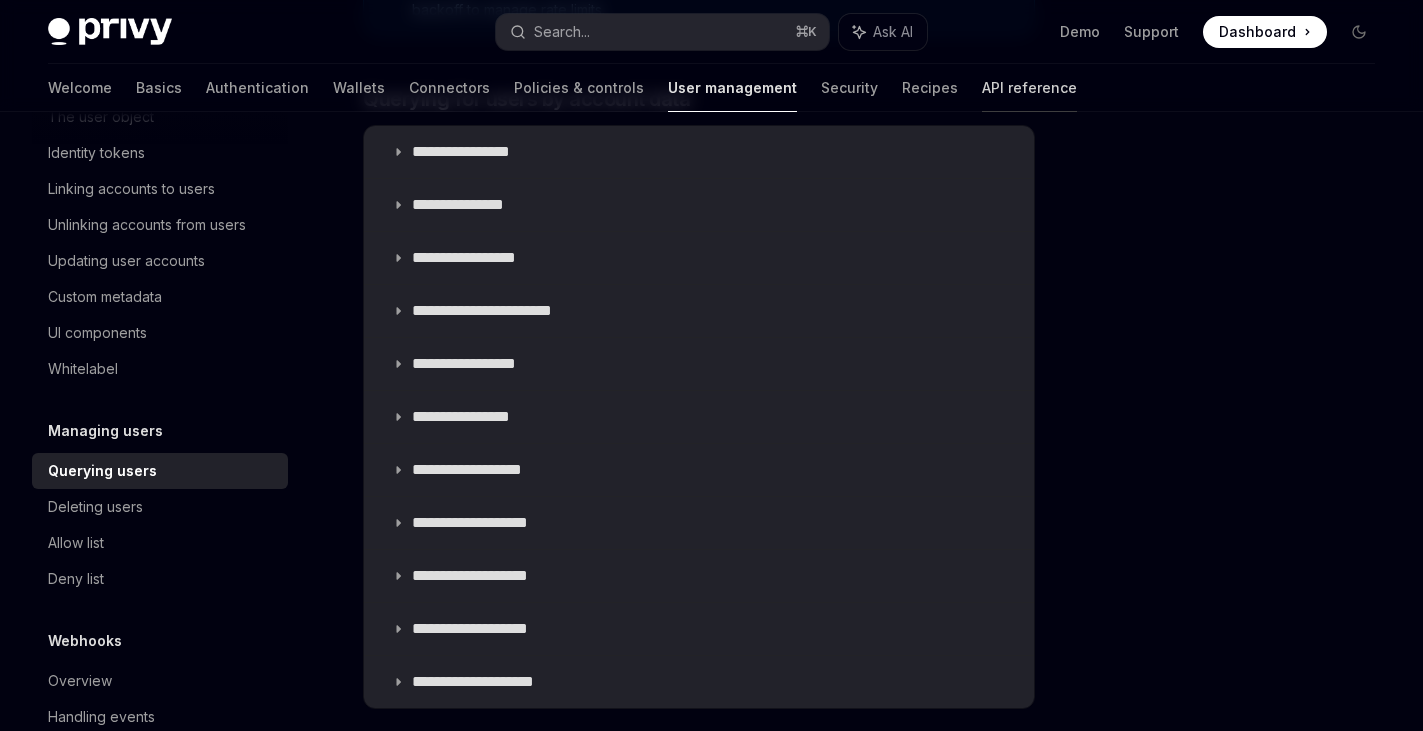 click on "API reference" at bounding box center (1029, 88) 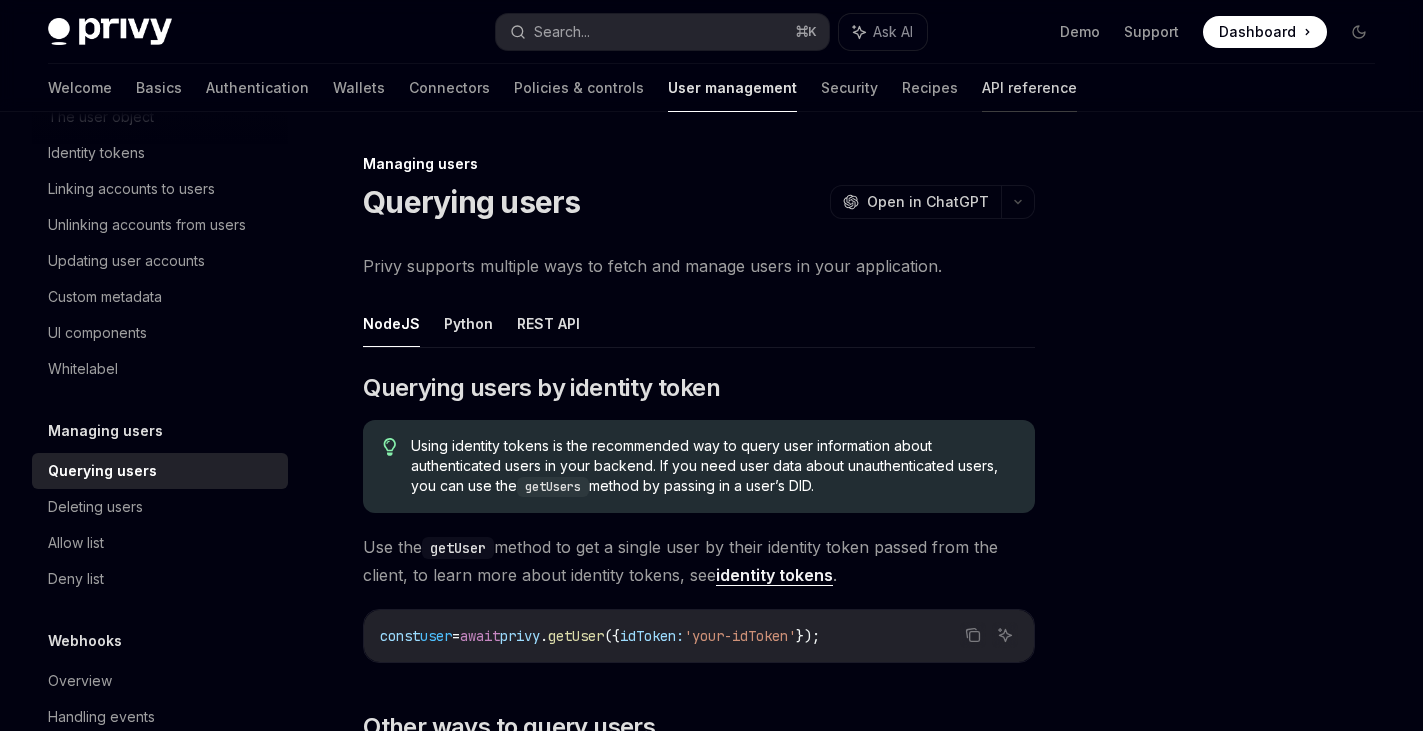 scroll, scrollTop: 0, scrollLeft: 0, axis: both 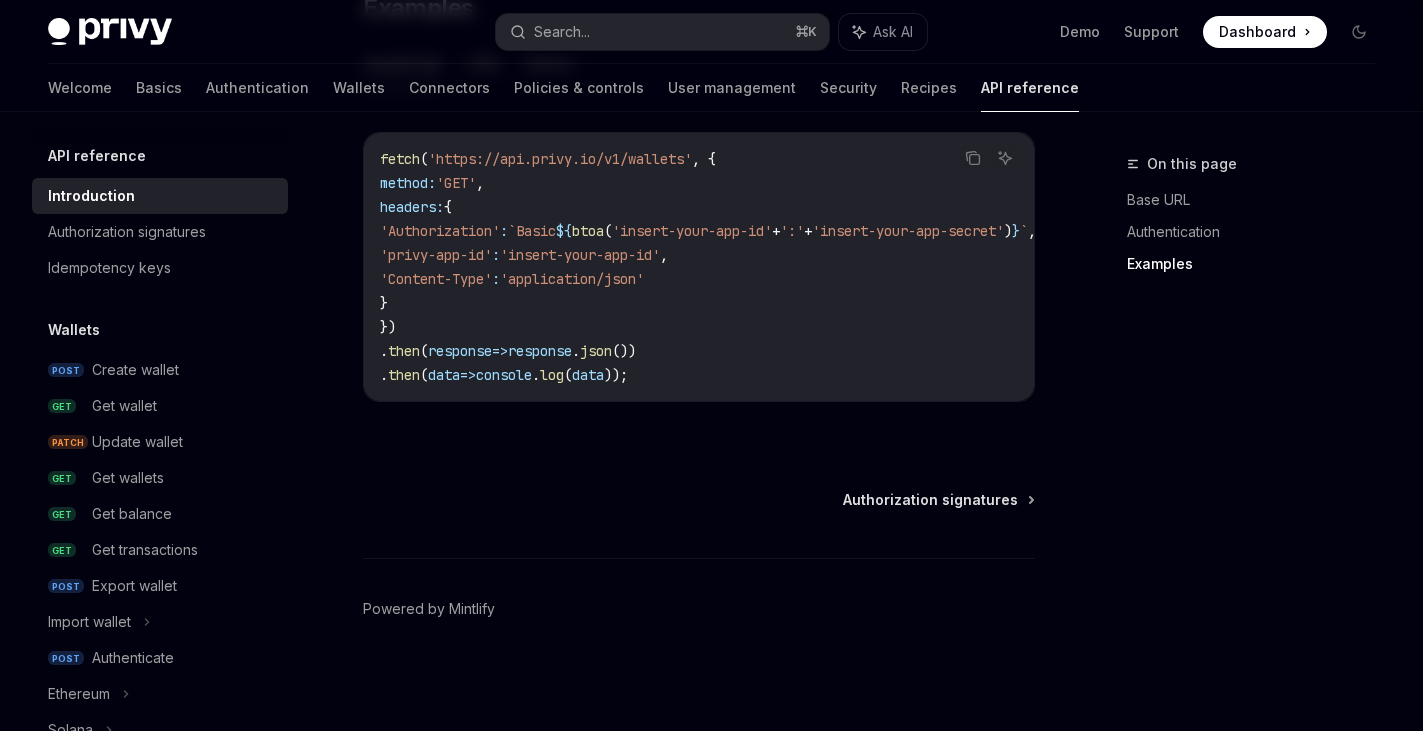 click on "Wallets" at bounding box center (160, 330) 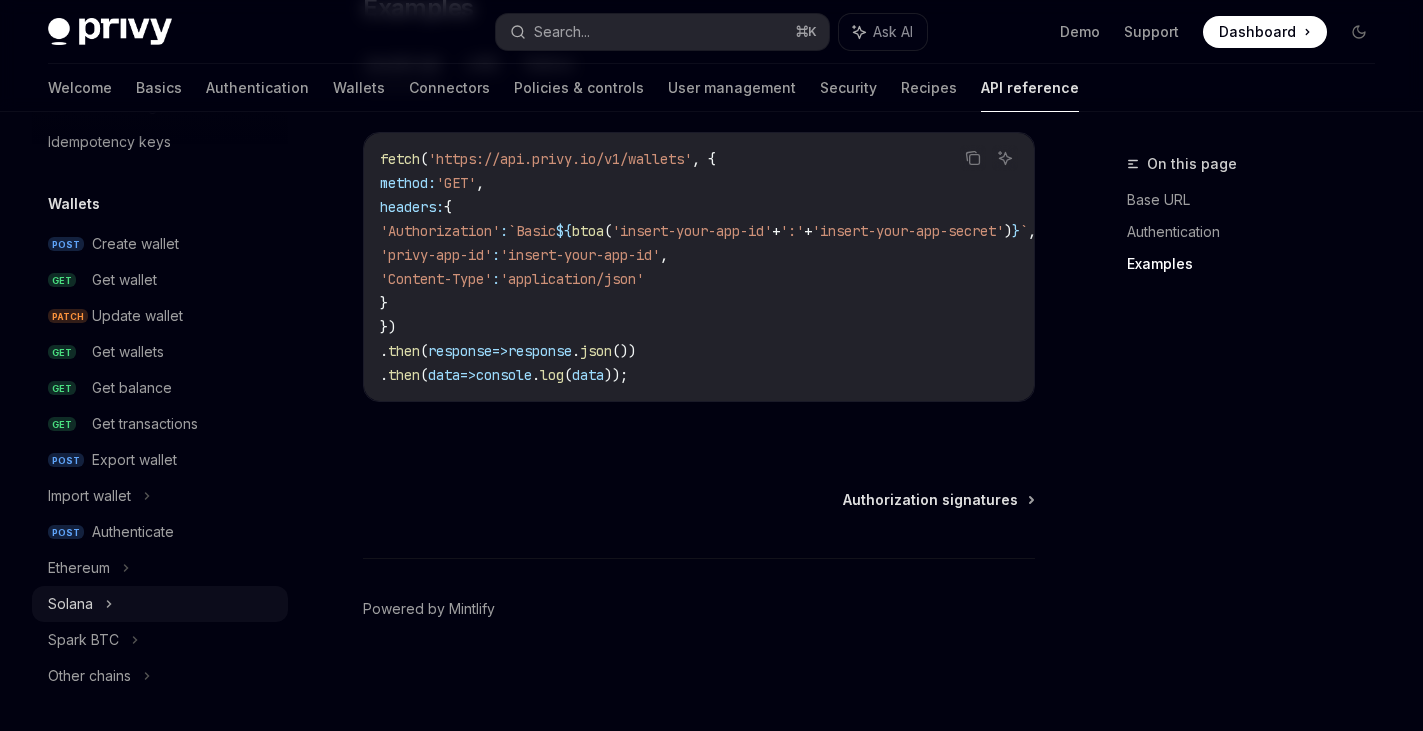 scroll, scrollTop: 140, scrollLeft: 0, axis: vertical 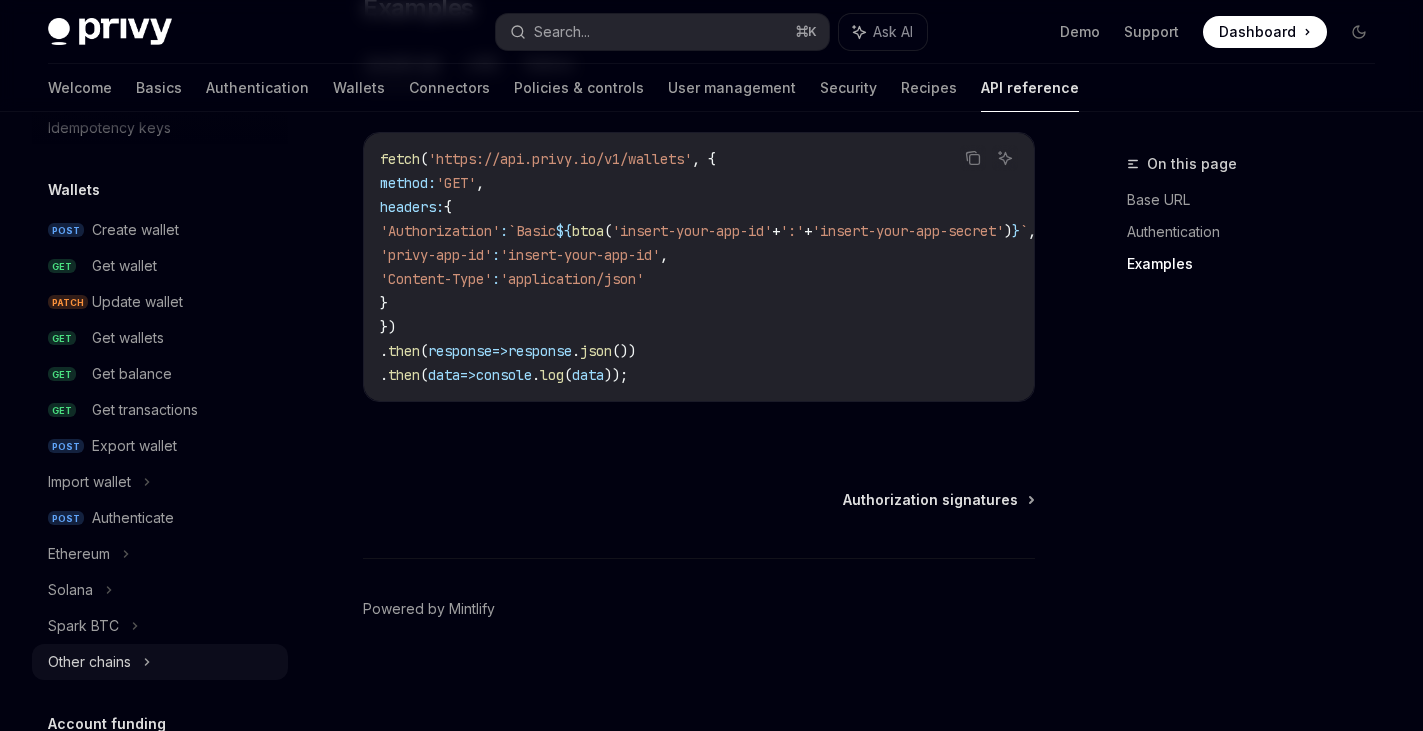 click on "Other chains" at bounding box center (160, 662) 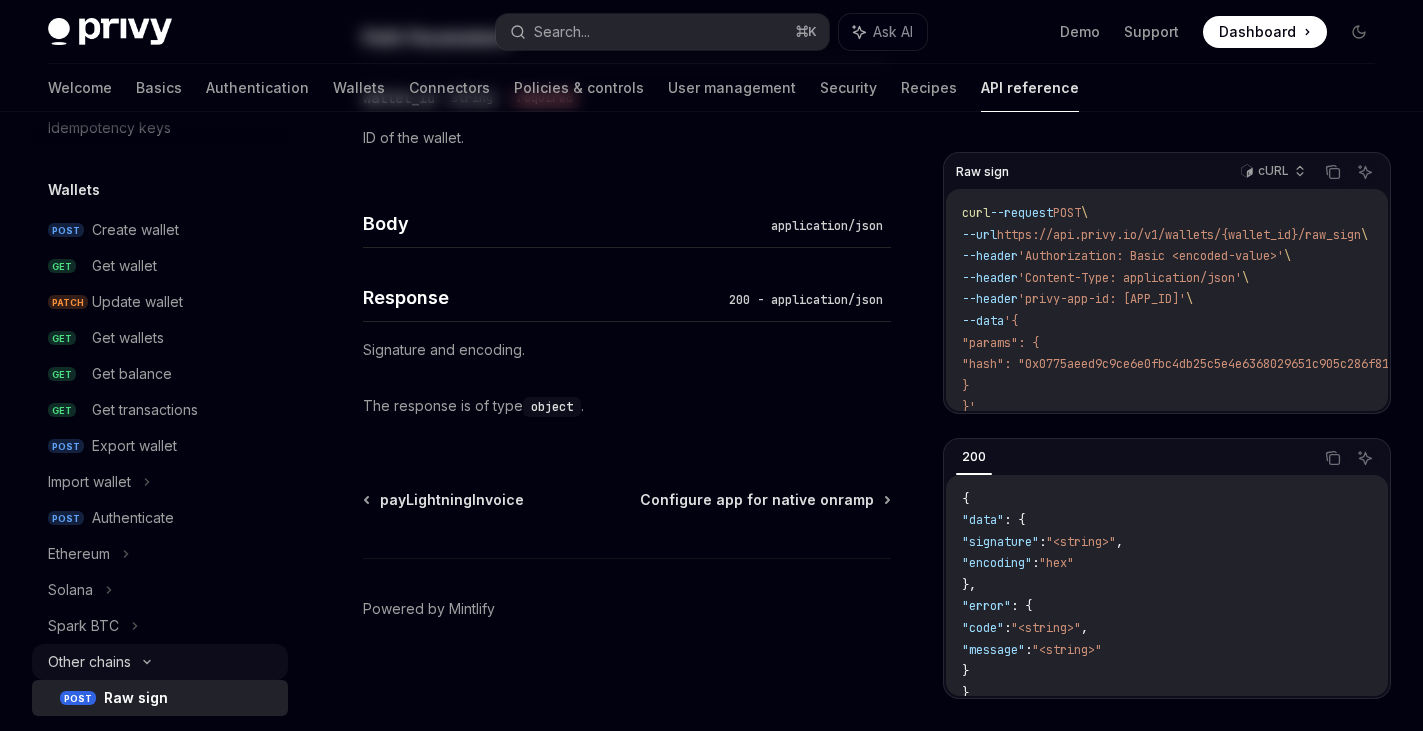 scroll, scrollTop: 211, scrollLeft: 0, axis: vertical 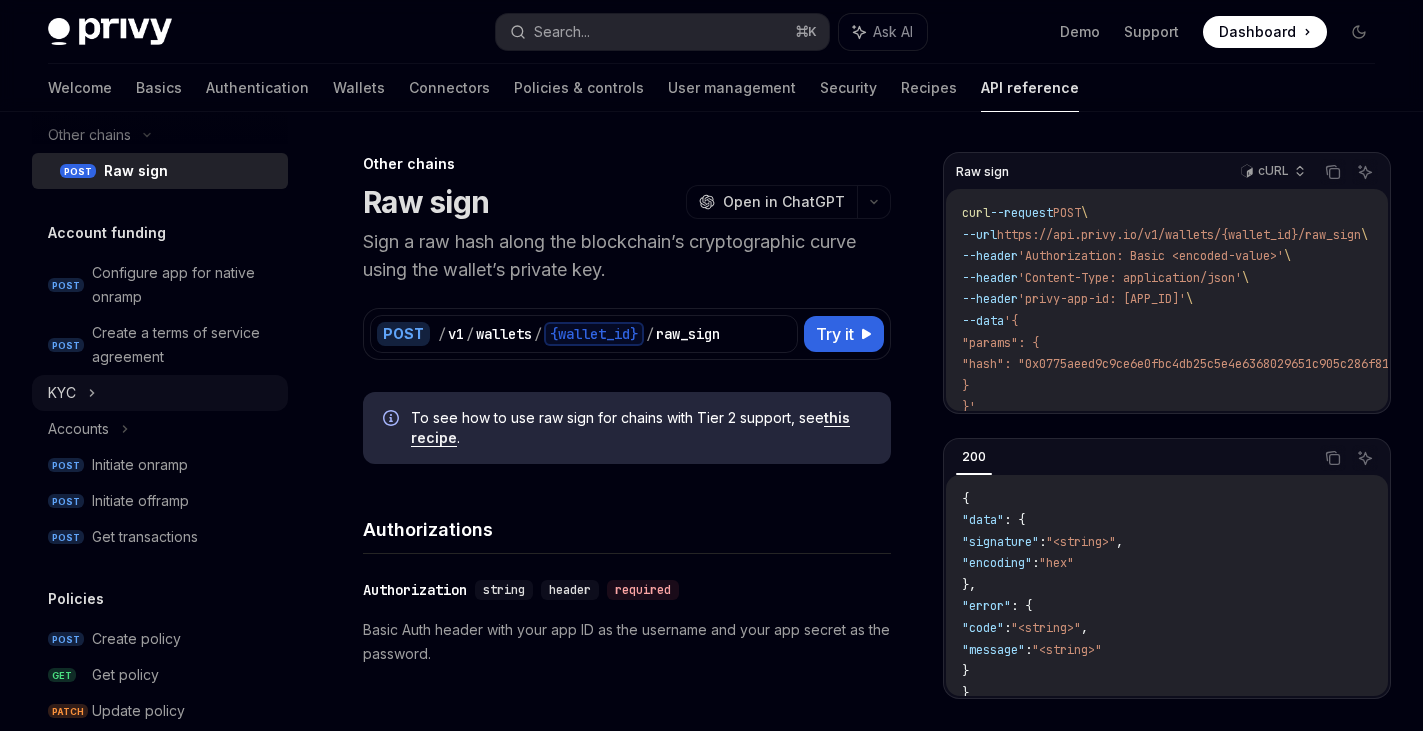 click on "KYC" at bounding box center [160, 393] 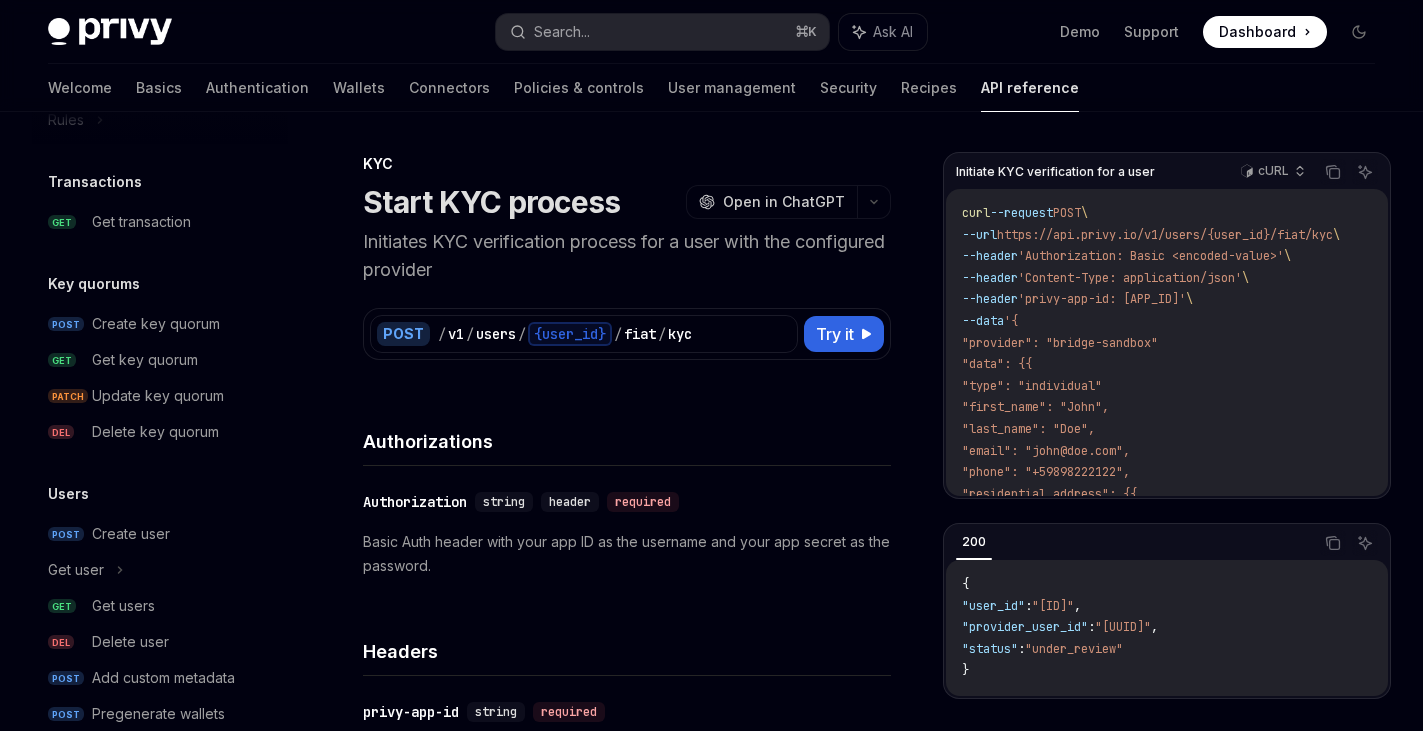 scroll, scrollTop: 1450, scrollLeft: 0, axis: vertical 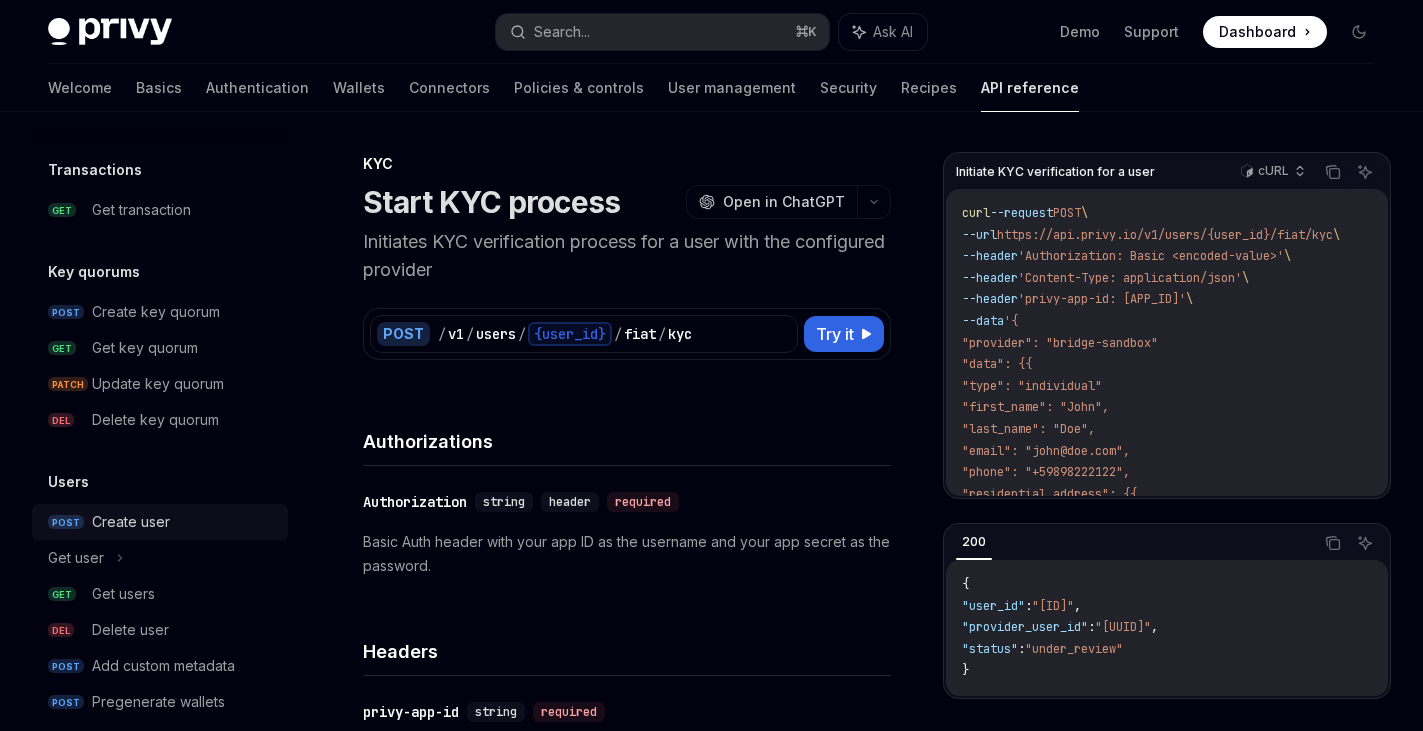 click on "Create user" at bounding box center [184, 522] 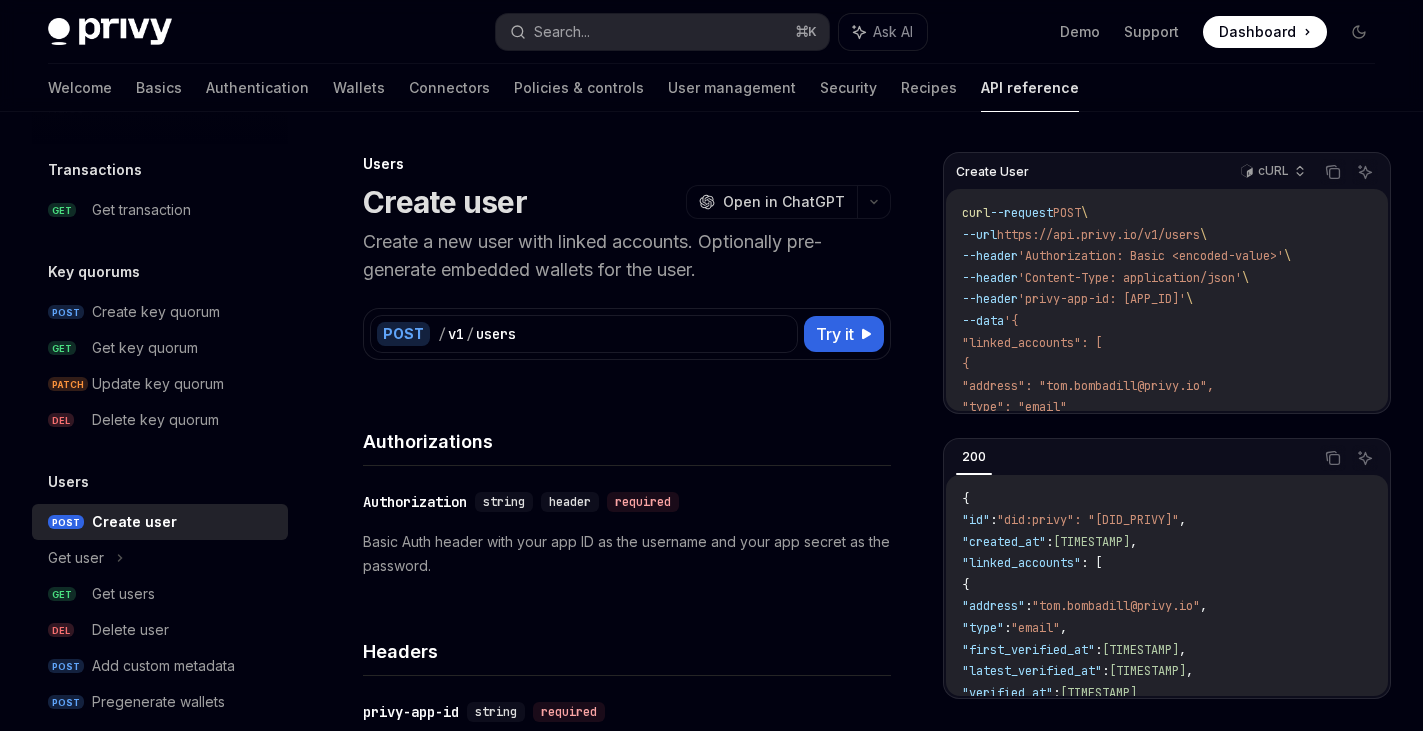 type on "*" 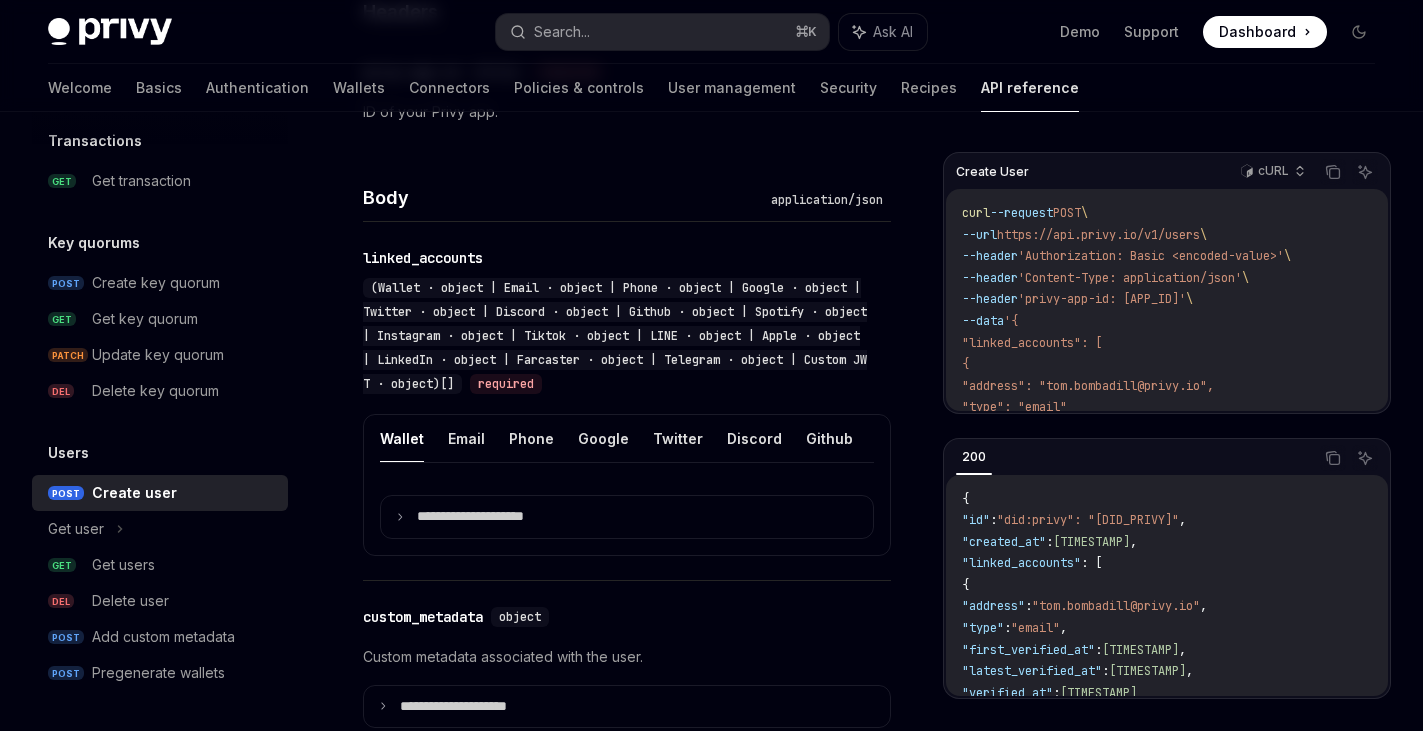 scroll, scrollTop: 644, scrollLeft: 0, axis: vertical 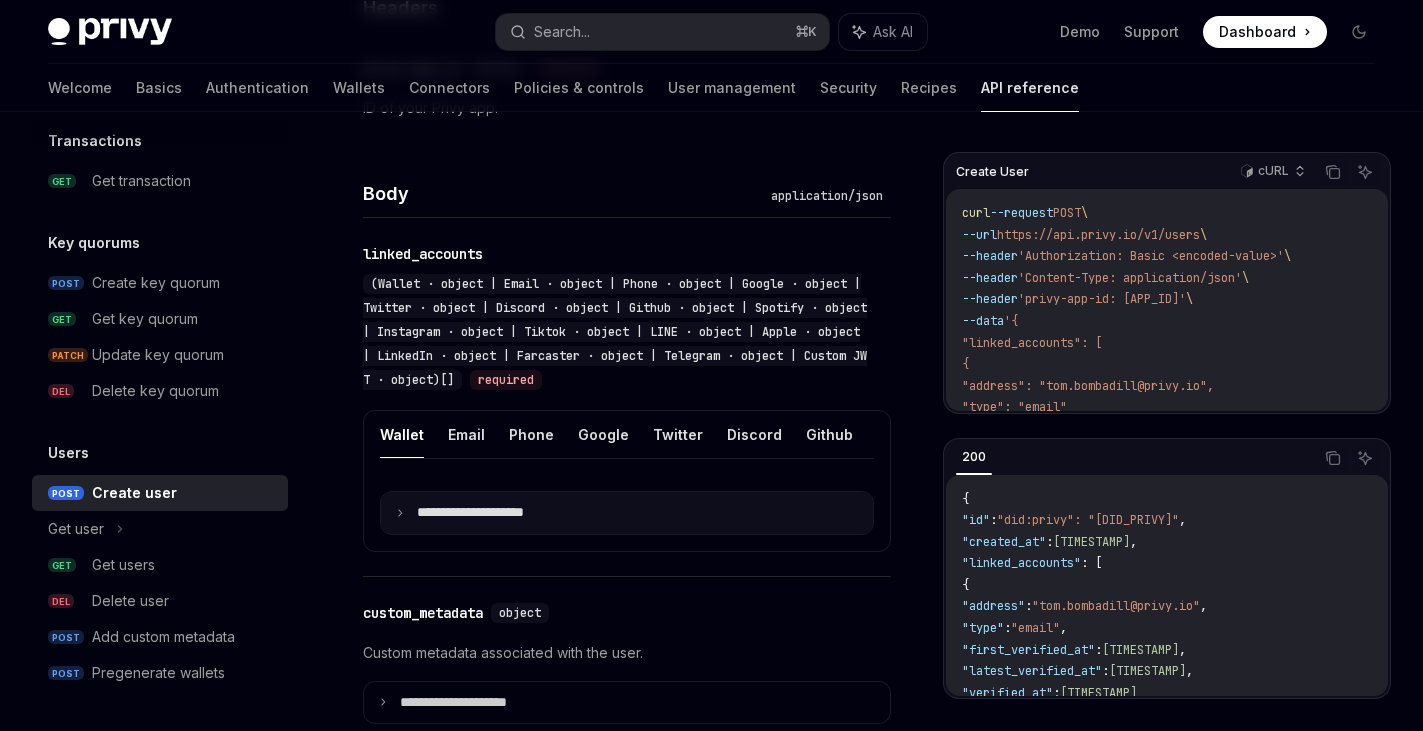 click on "**********" at bounding box center [627, 513] 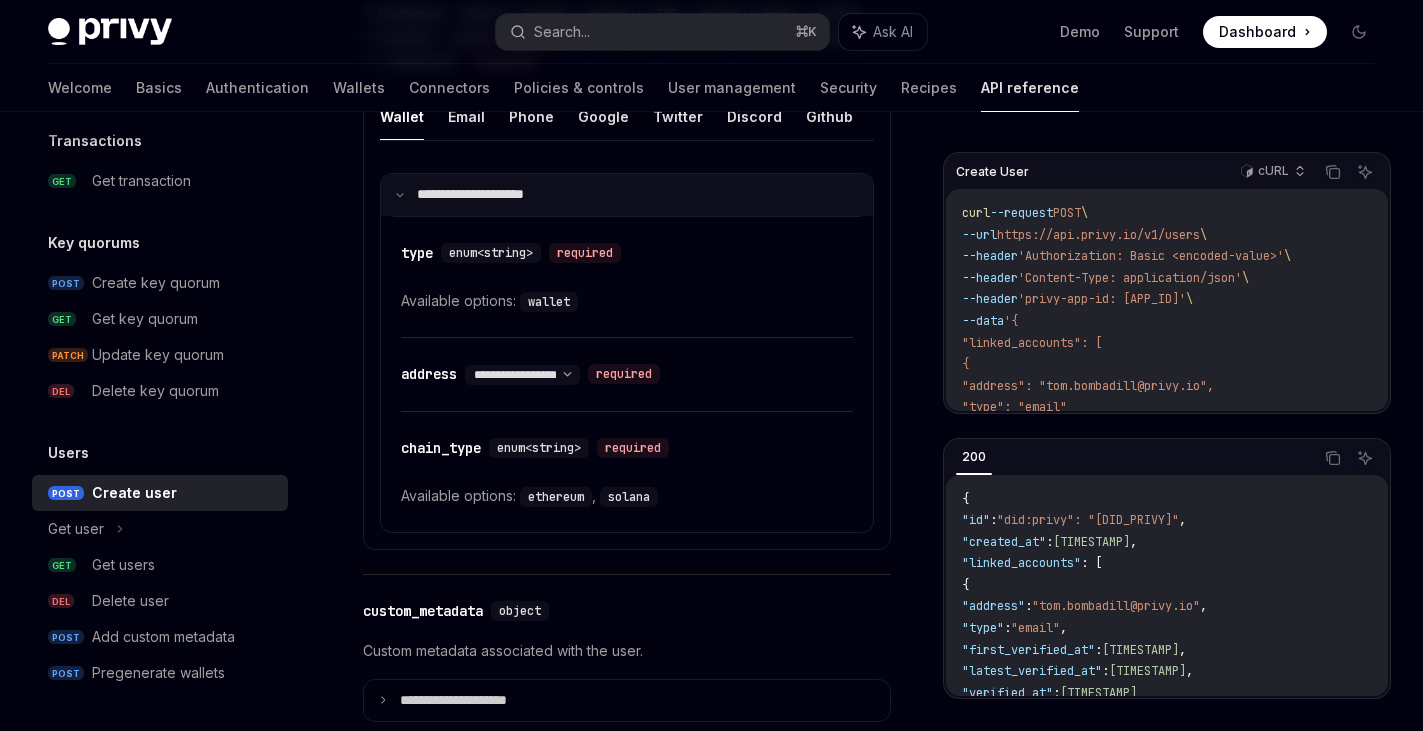scroll, scrollTop: 965, scrollLeft: 0, axis: vertical 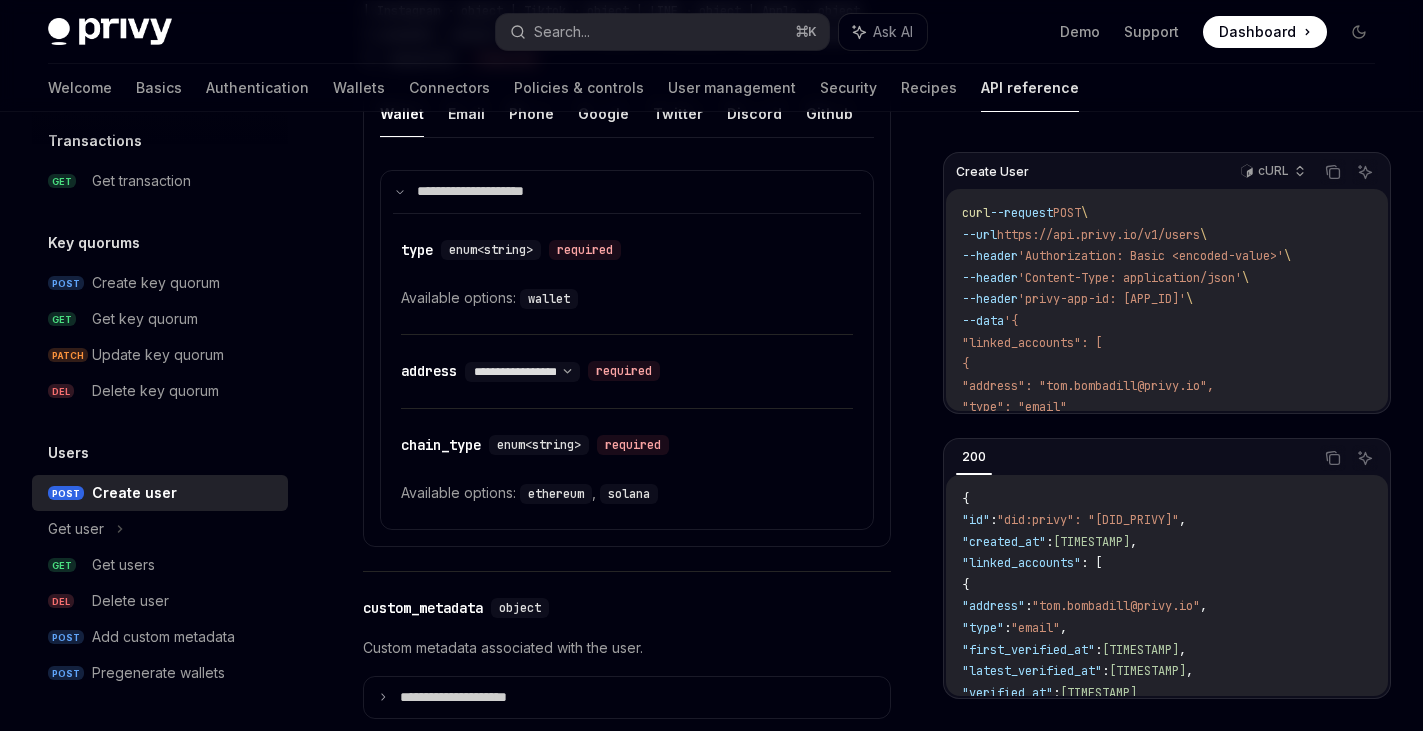 click on "**********" at bounding box center (627, 371) 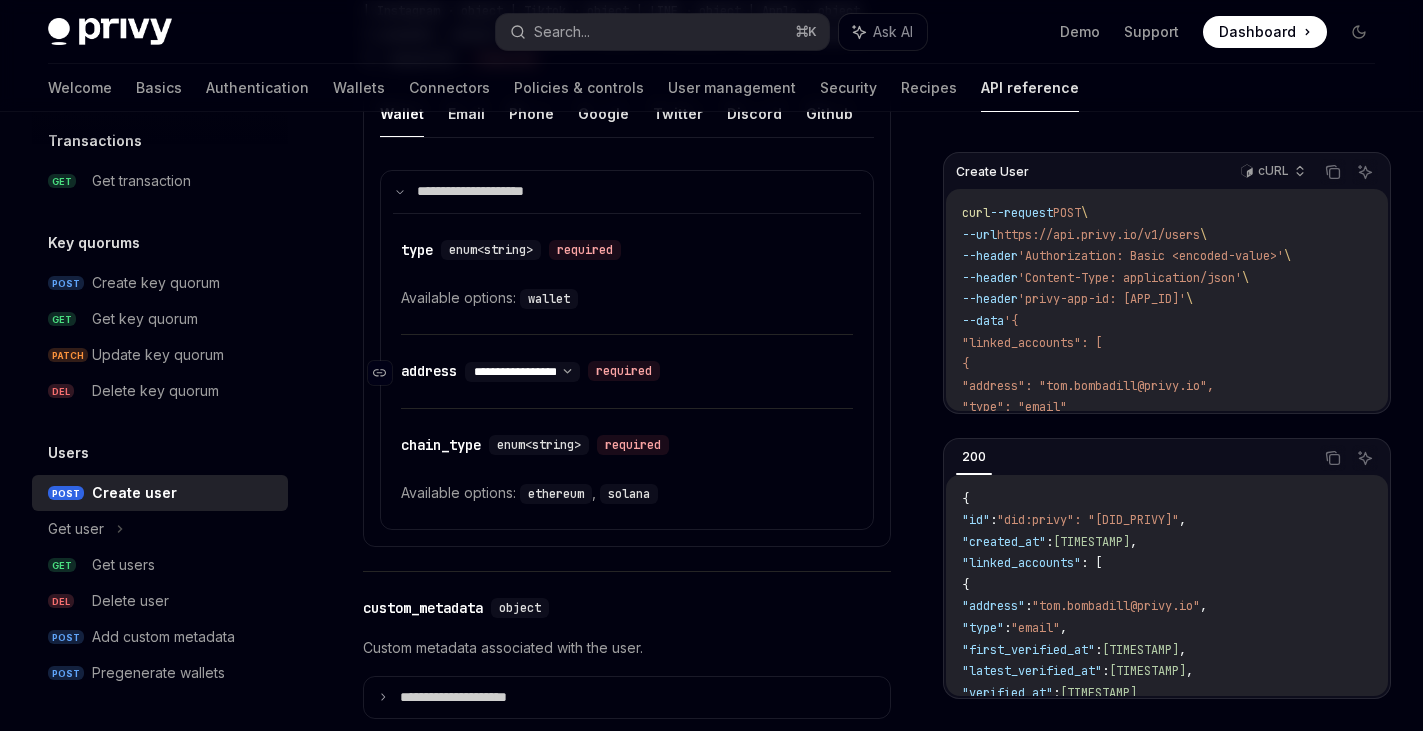 click on "**********" at bounding box center [0, 0] 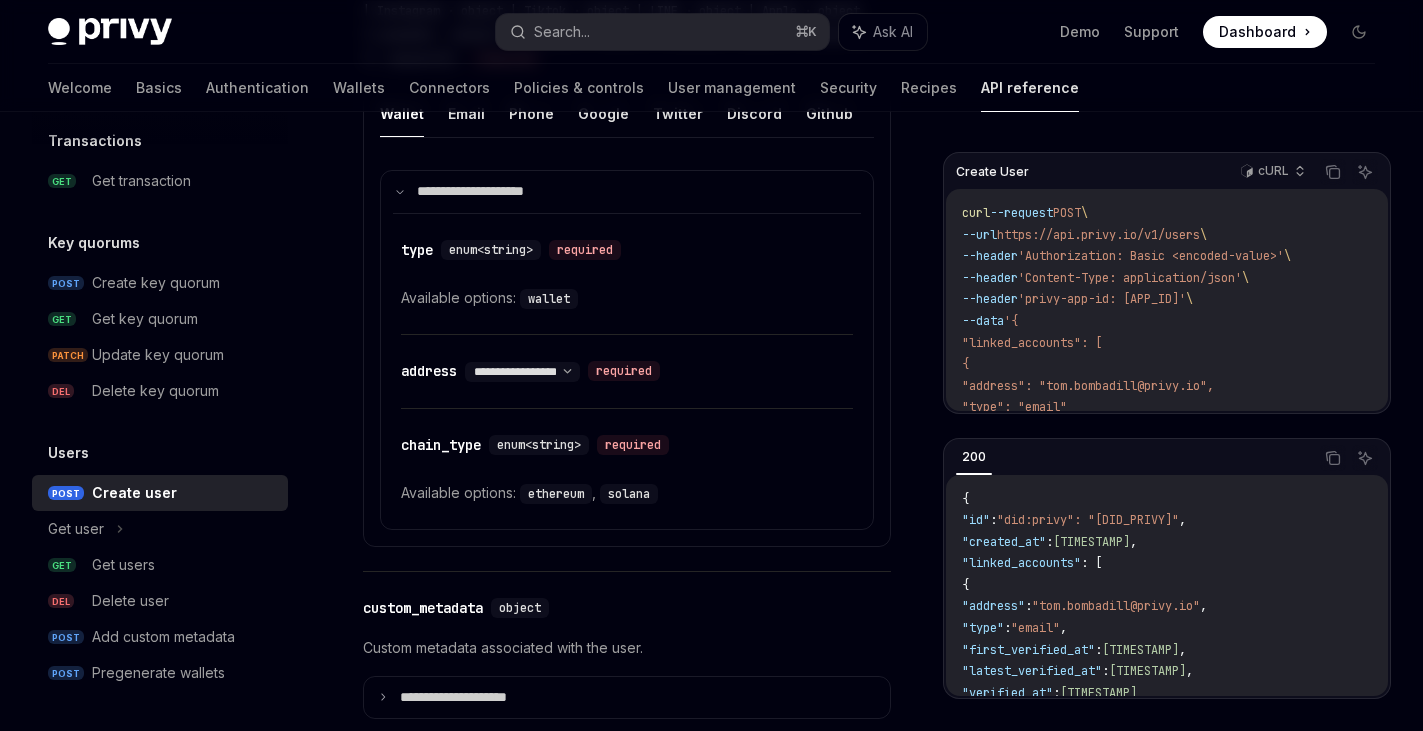 click on "**********" at bounding box center (627, 371) 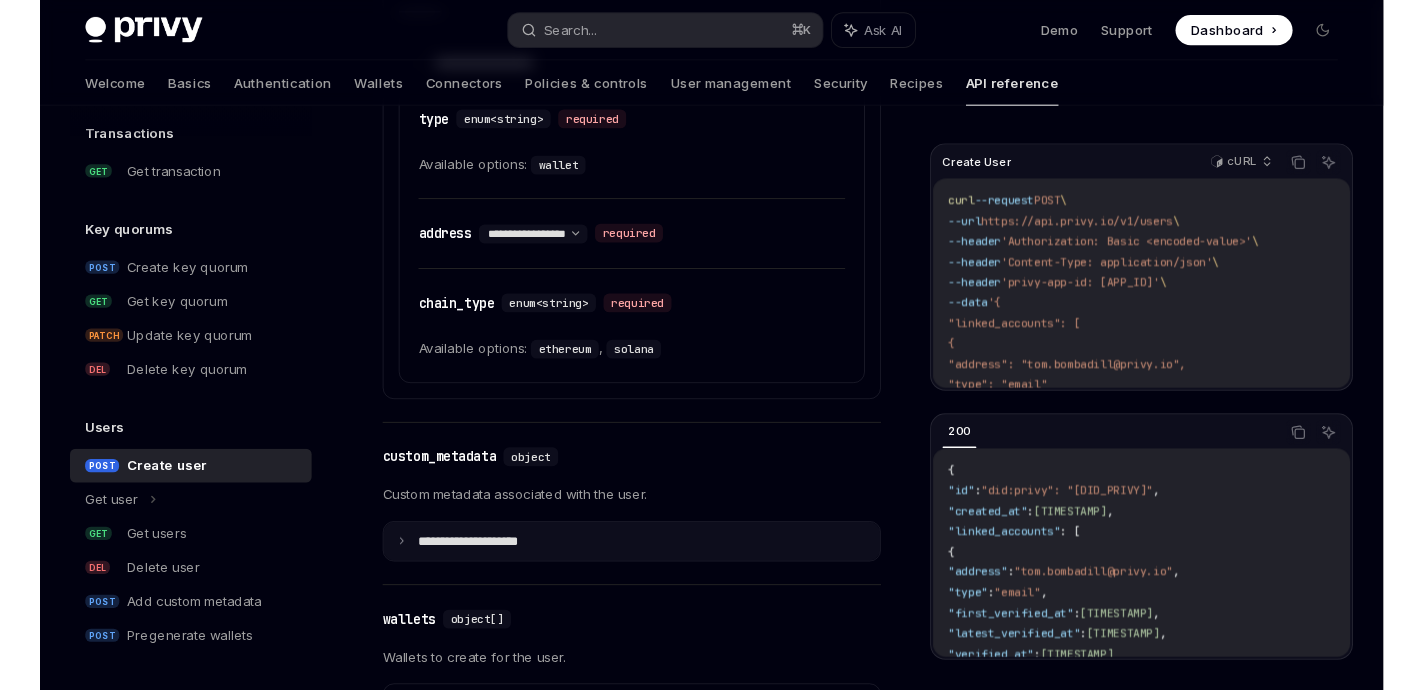 scroll, scrollTop: 1096, scrollLeft: 0, axis: vertical 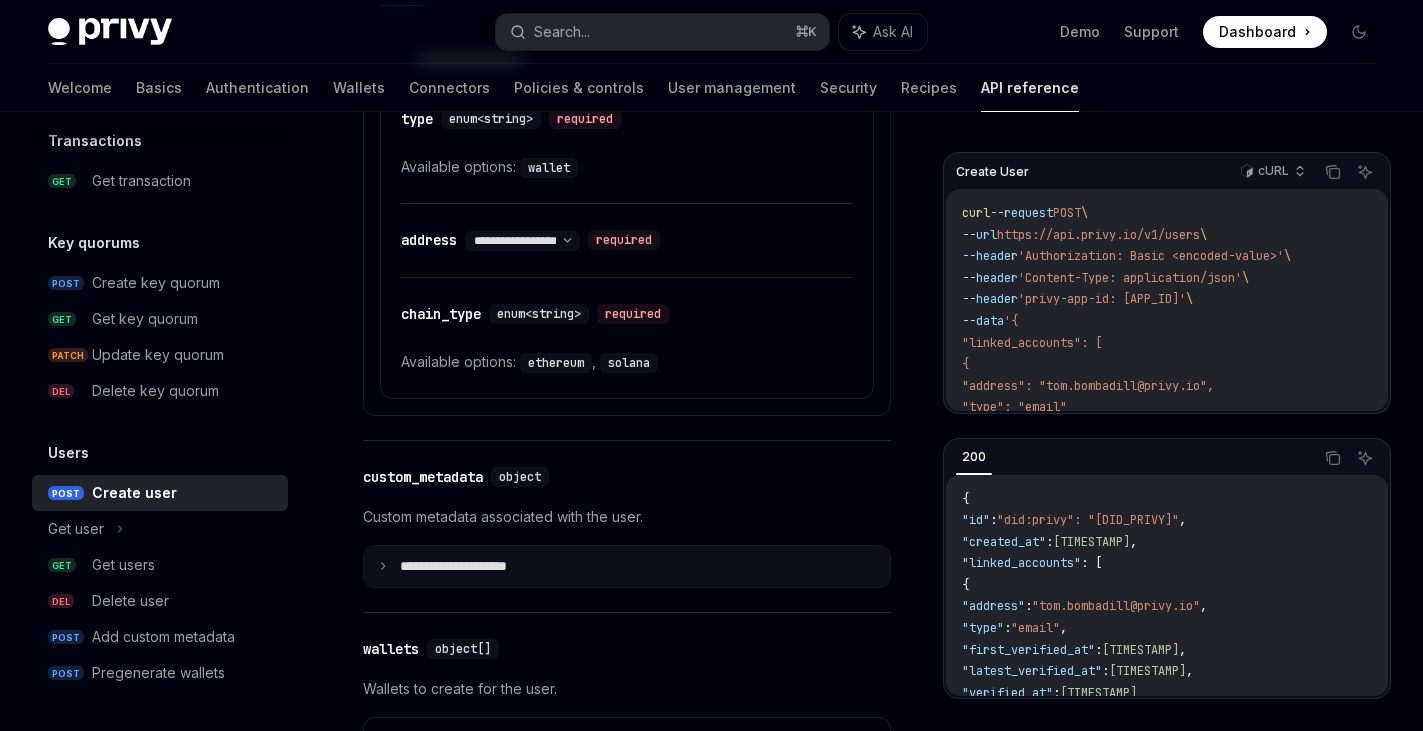 click on "**********" at bounding box center [627, 567] 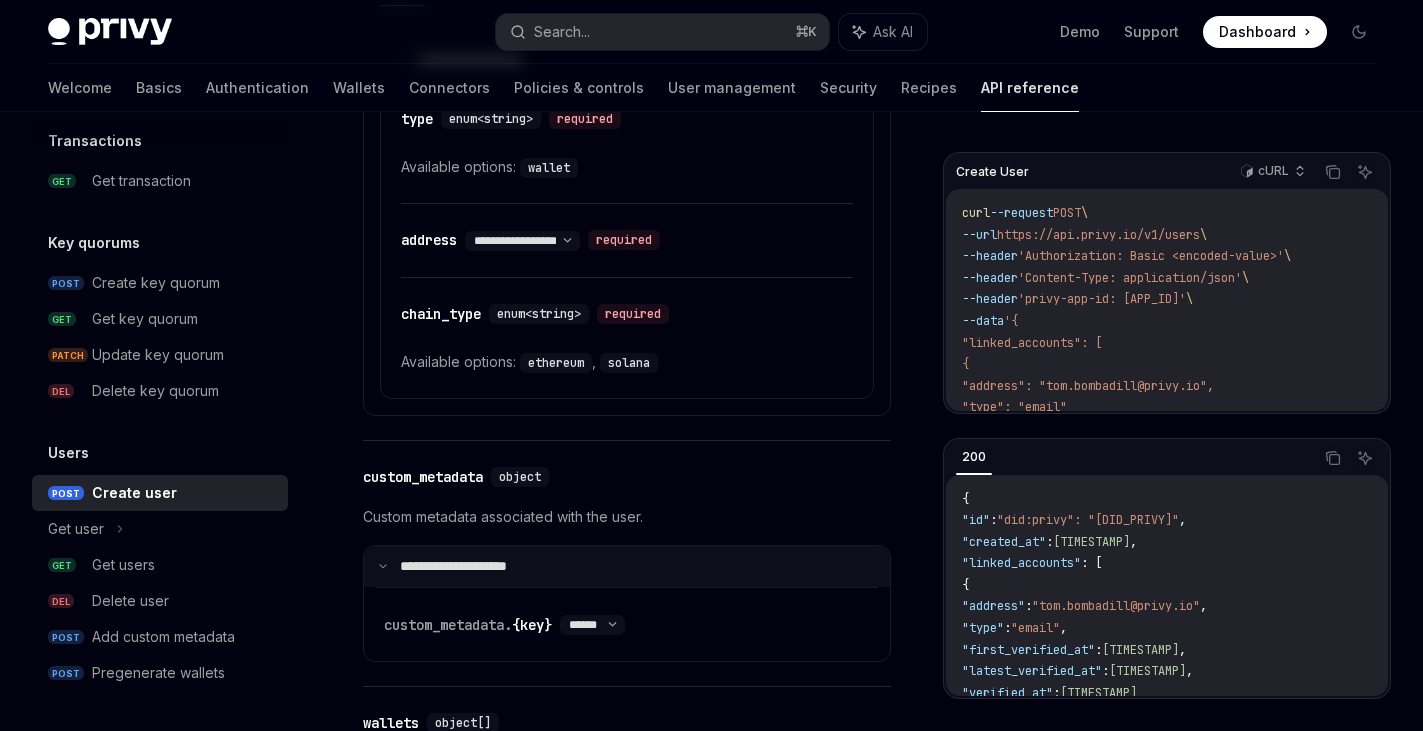 click on "**********" at bounding box center [627, 567] 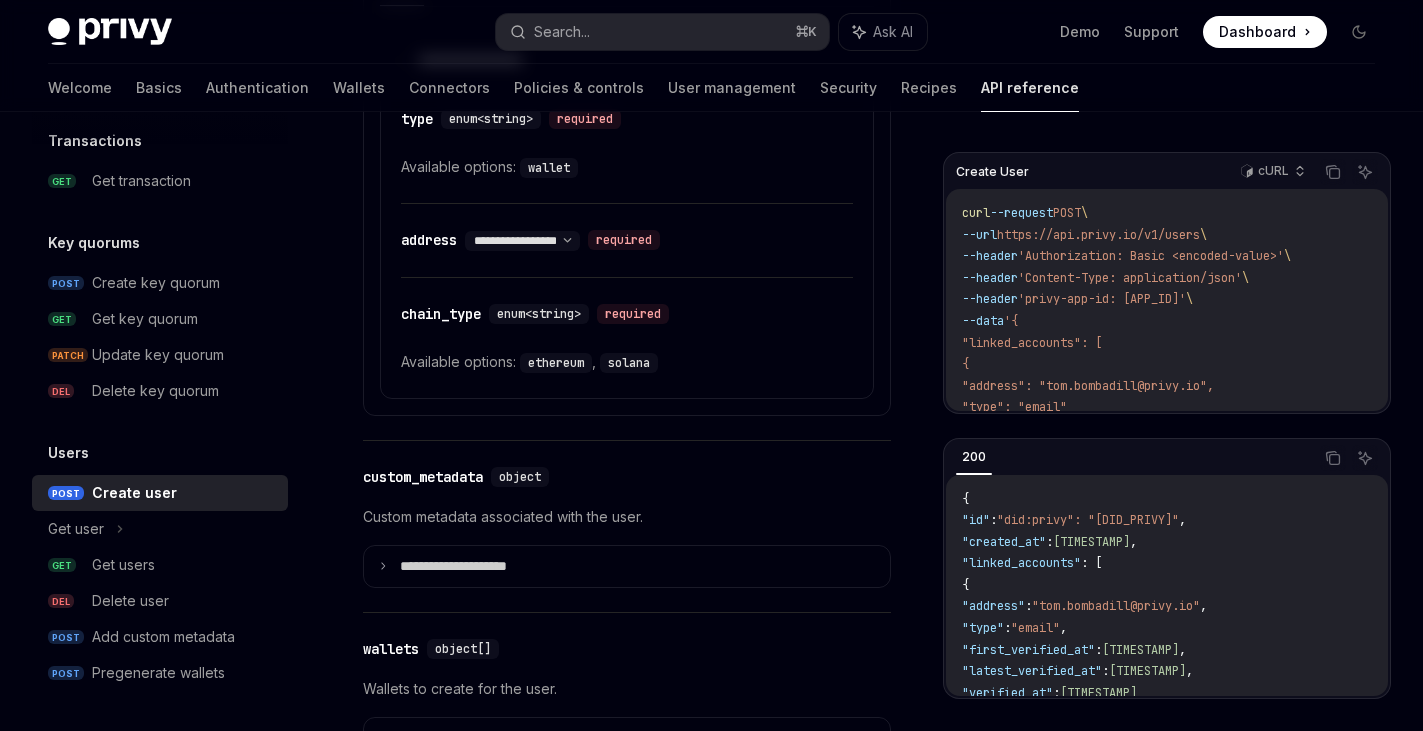 type on "*" 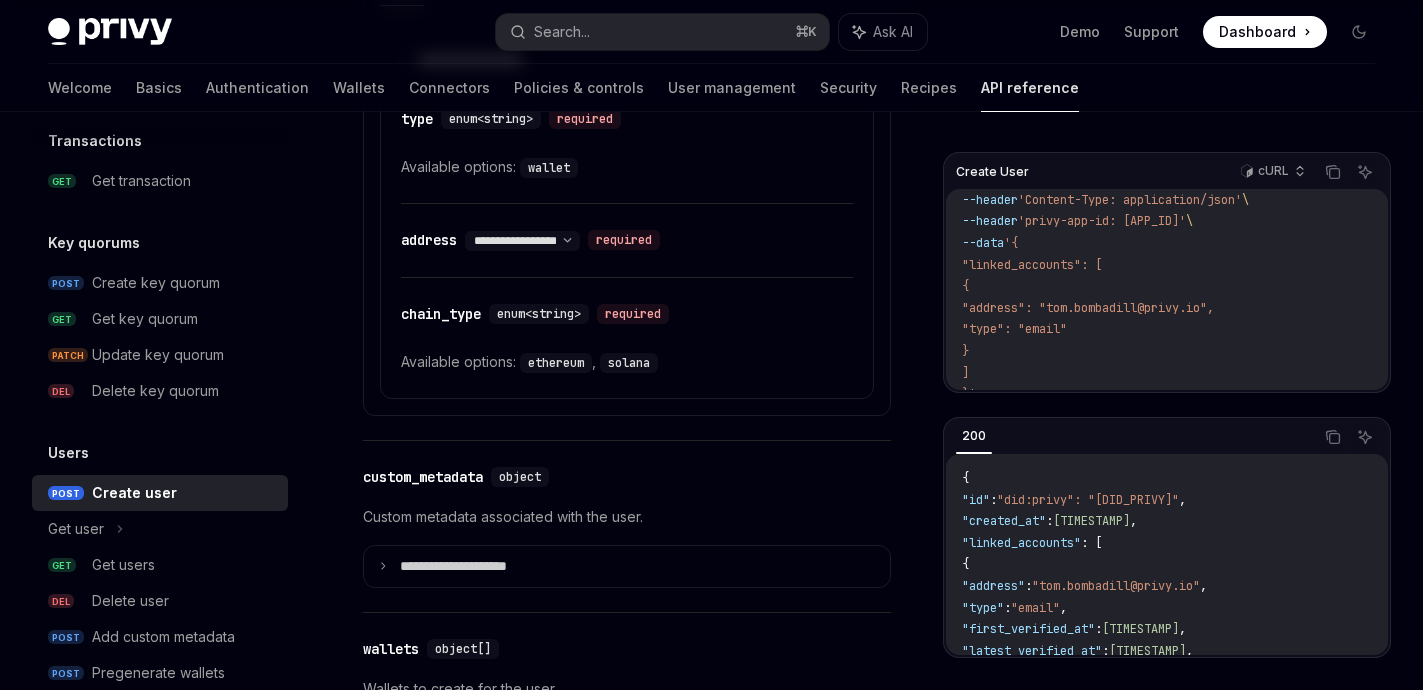 scroll, scrollTop: 94, scrollLeft: 0, axis: vertical 